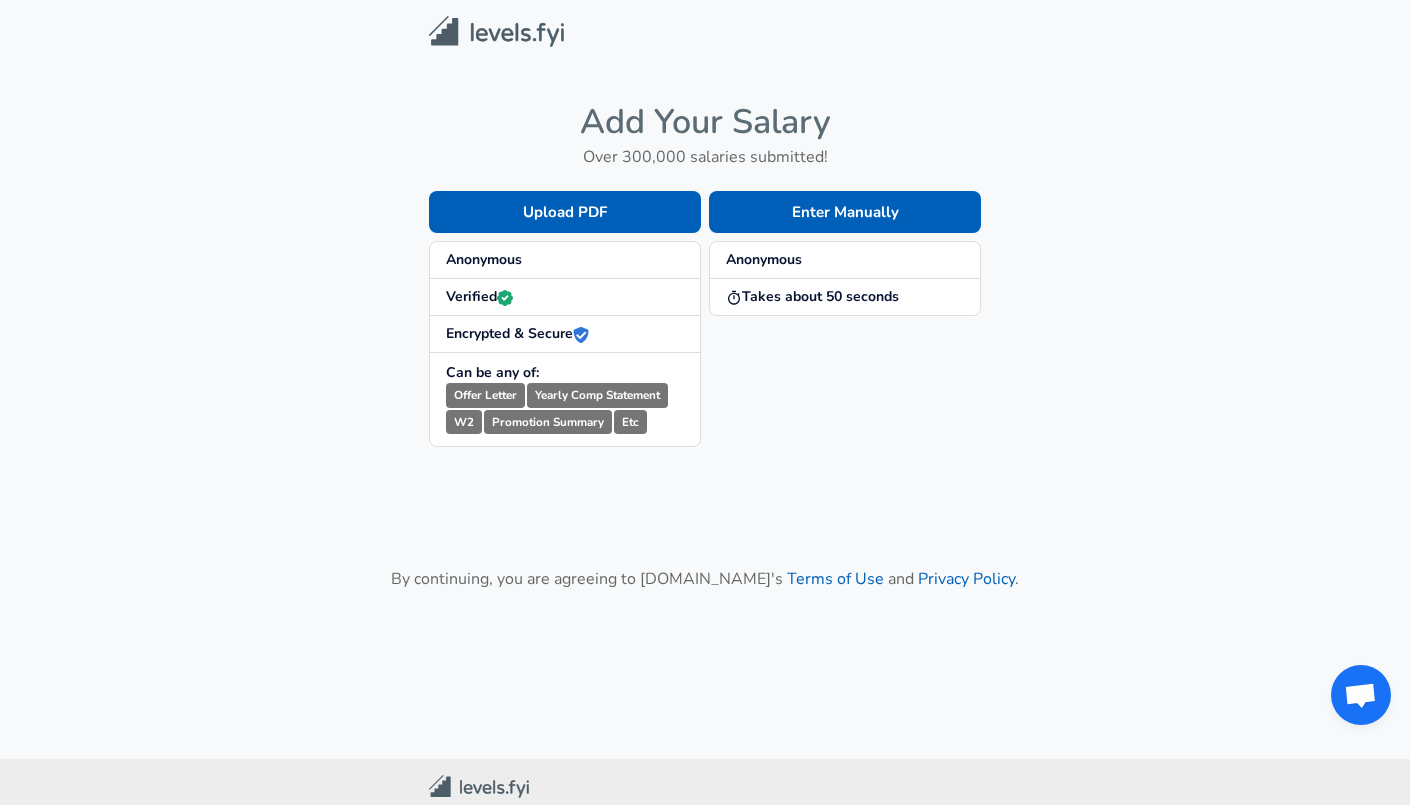 scroll, scrollTop: 0, scrollLeft: 0, axis: both 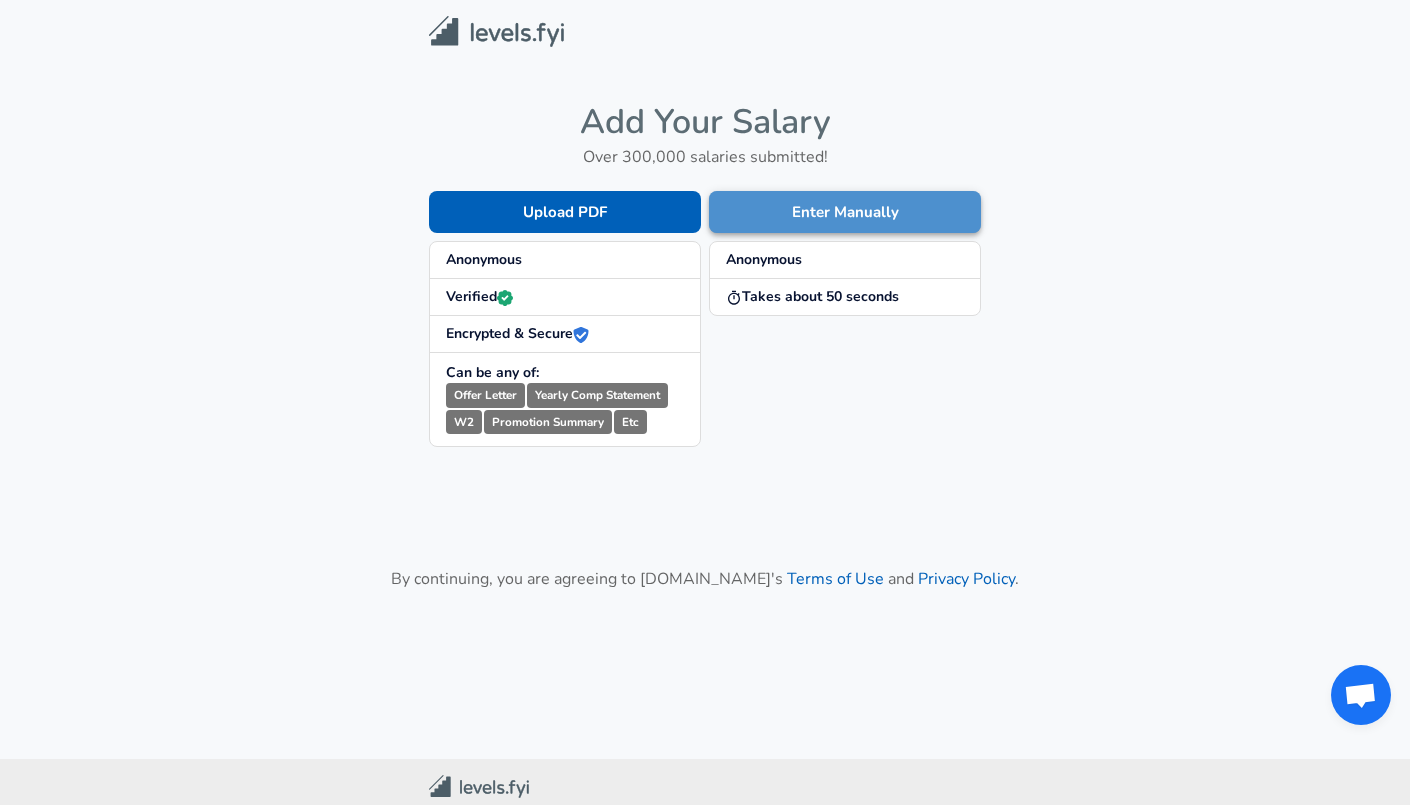 click on "Enter Manually" at bounding box center [845, 212] 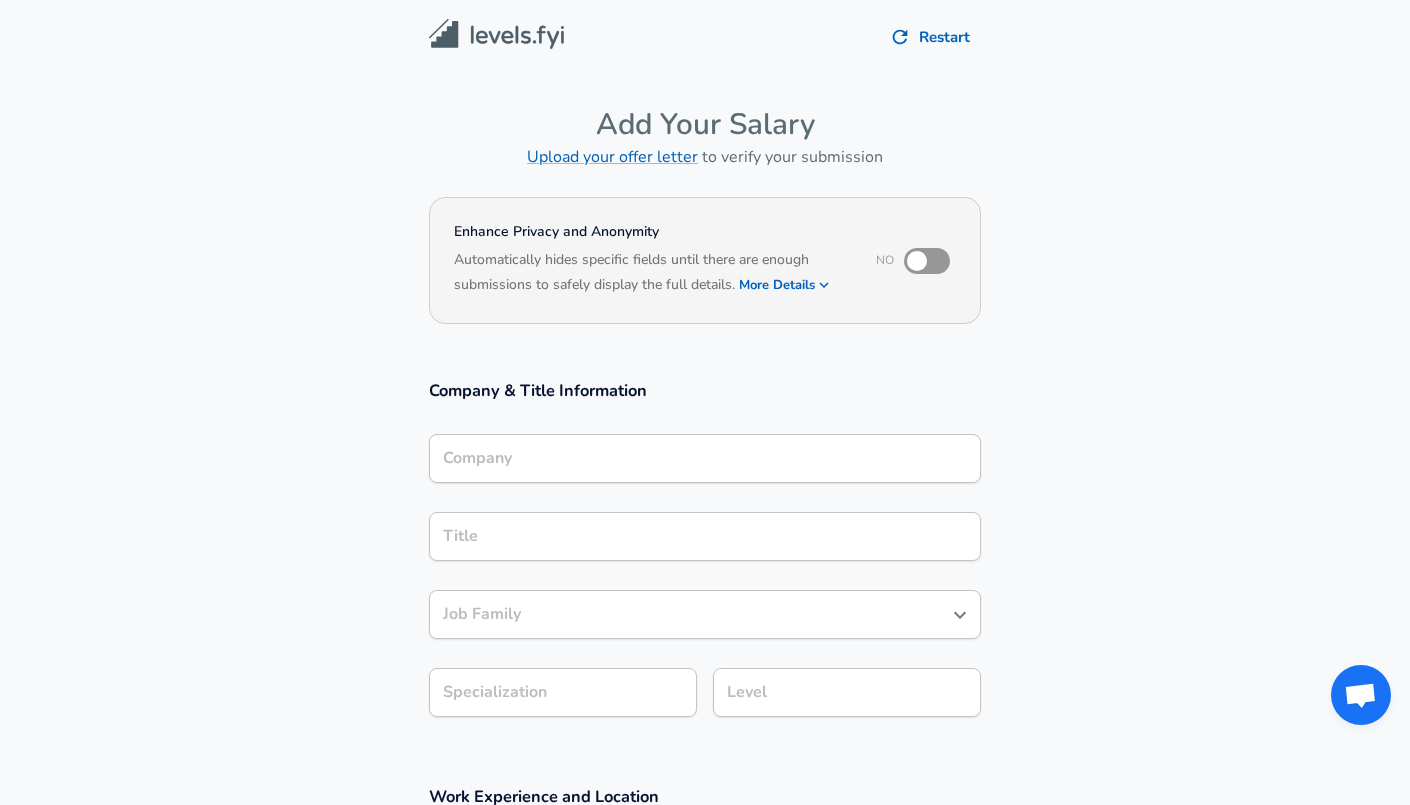 click on "Company" at bounding box center [705, 458] 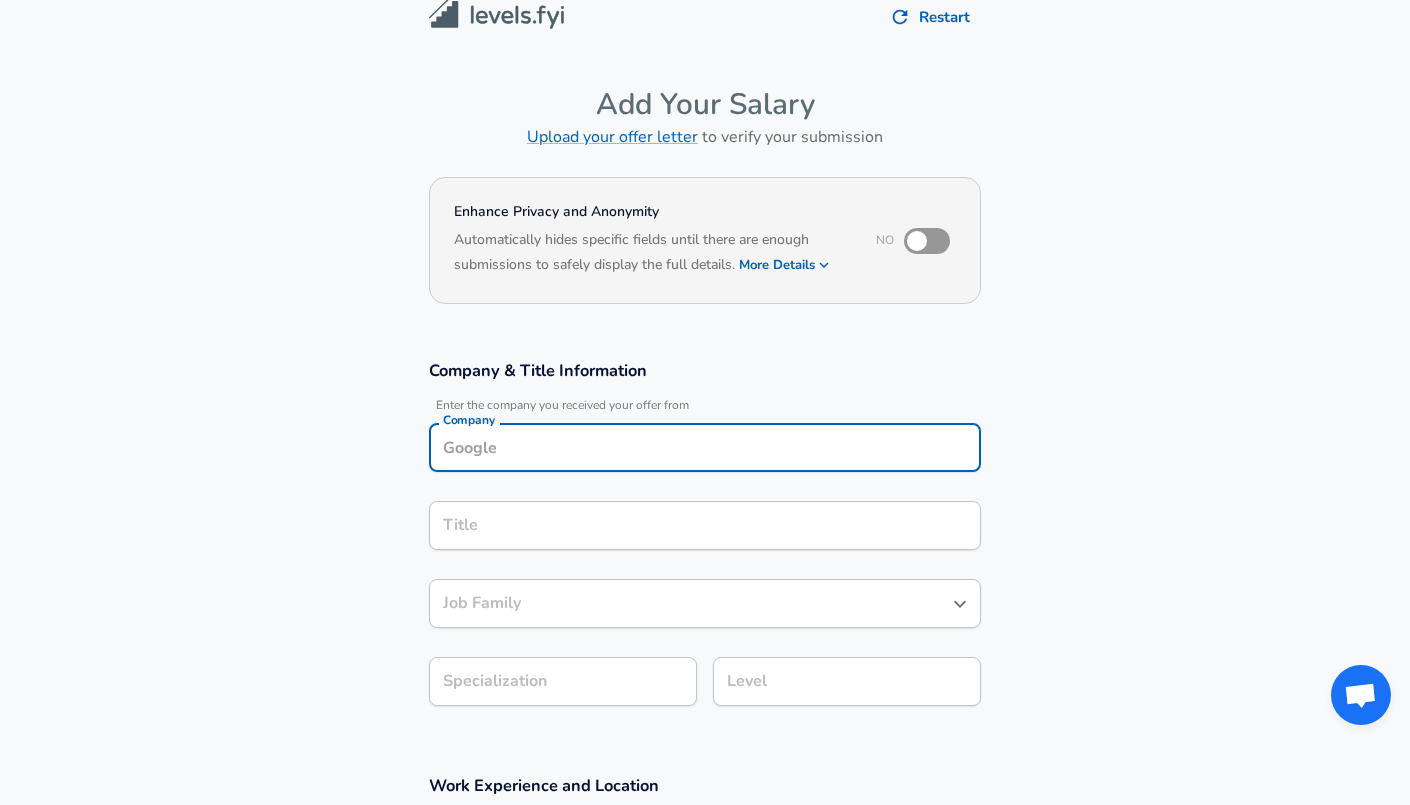 scroll, scrollTop: 60, scrollLeft: 0, axis: vertical 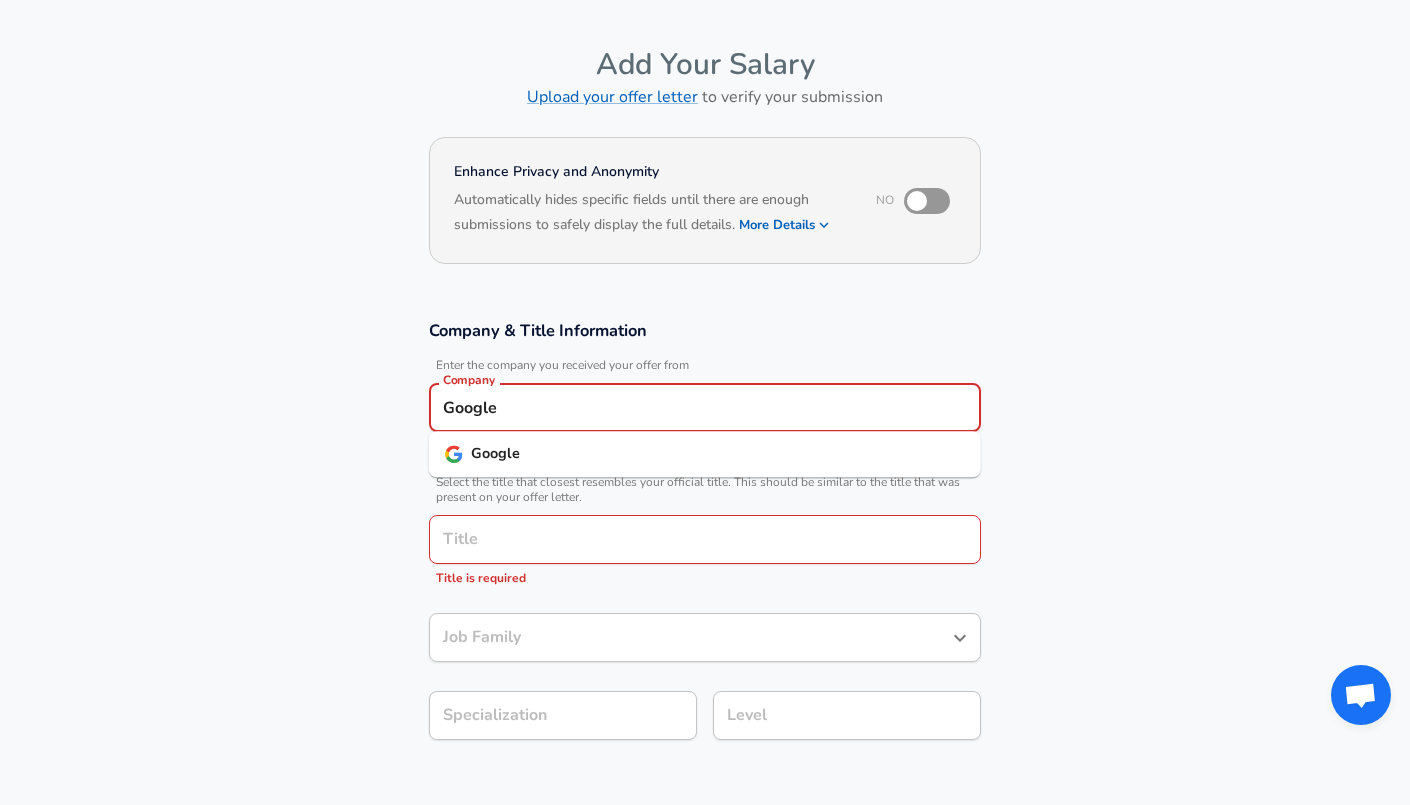 type on "Google" 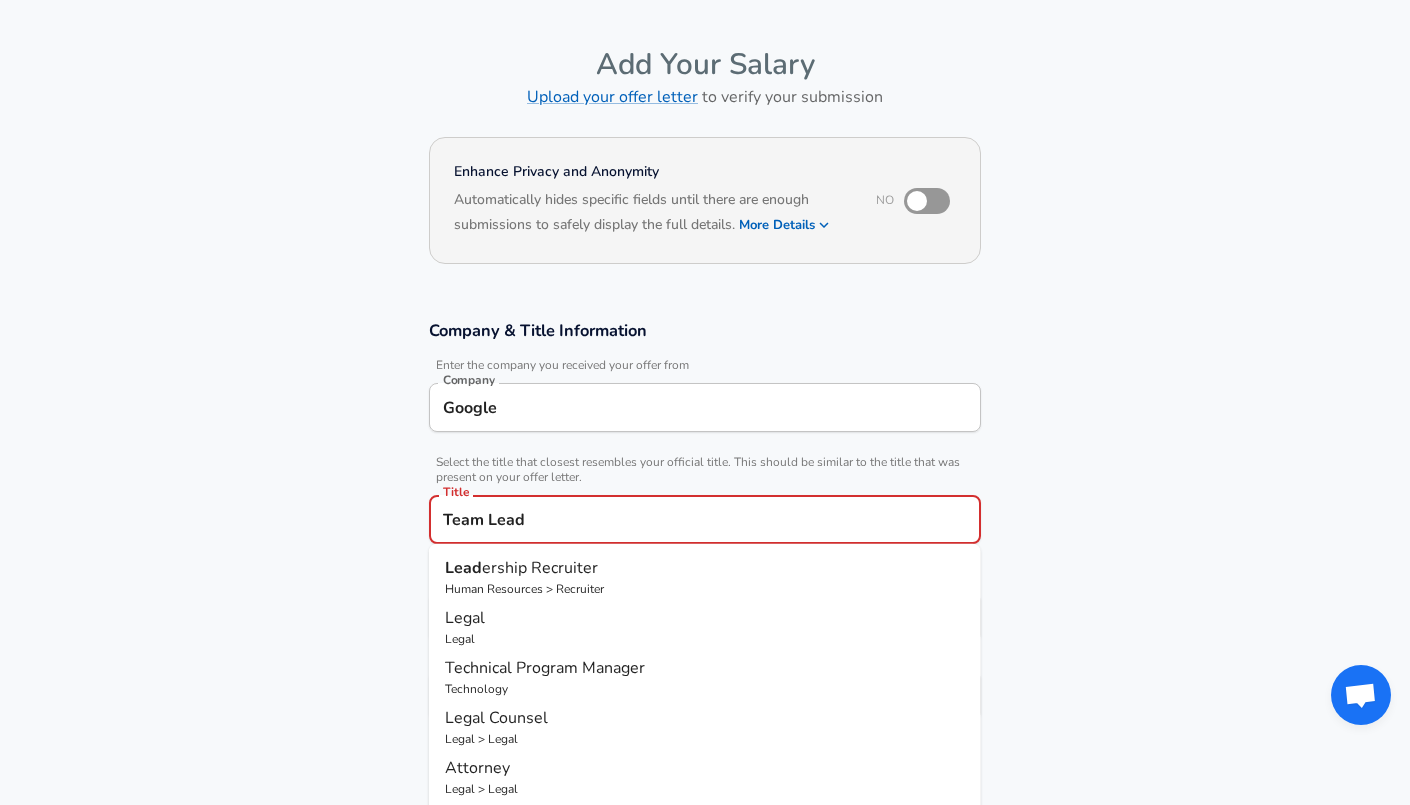 type on "Team Lead" 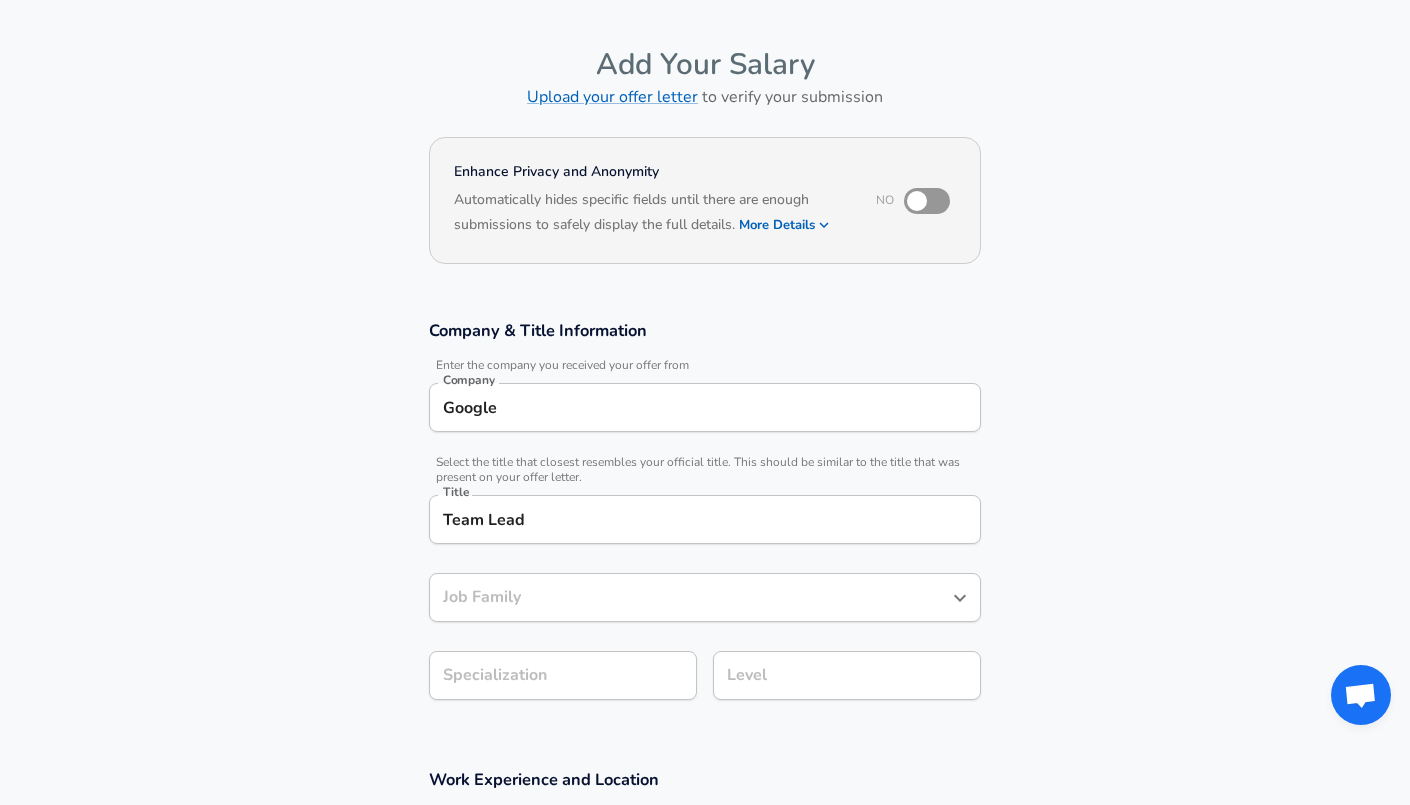 scroll, scrollTop: 100, scrollLeft: 0, axis: vertical 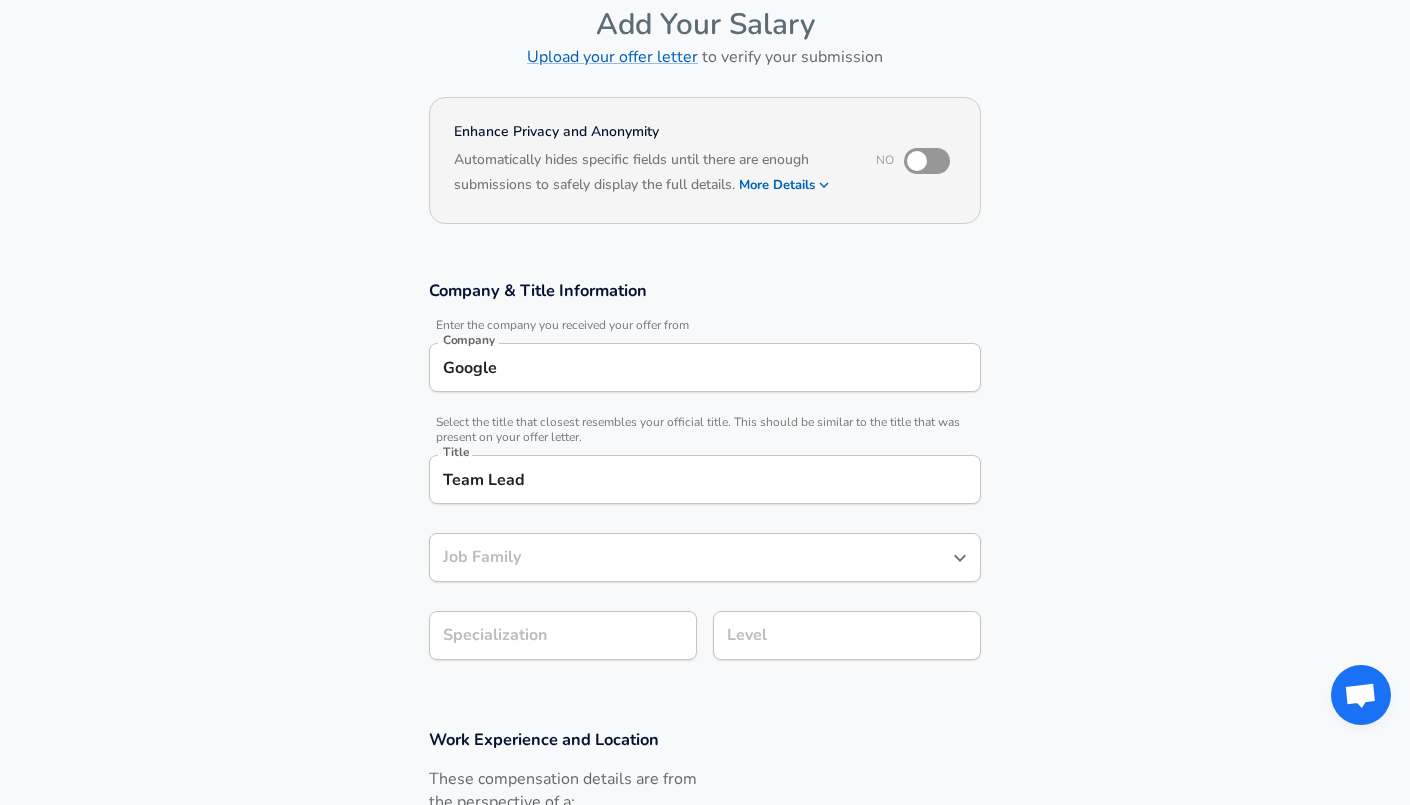 click on "Job Family" at bounding box center [690, 557] 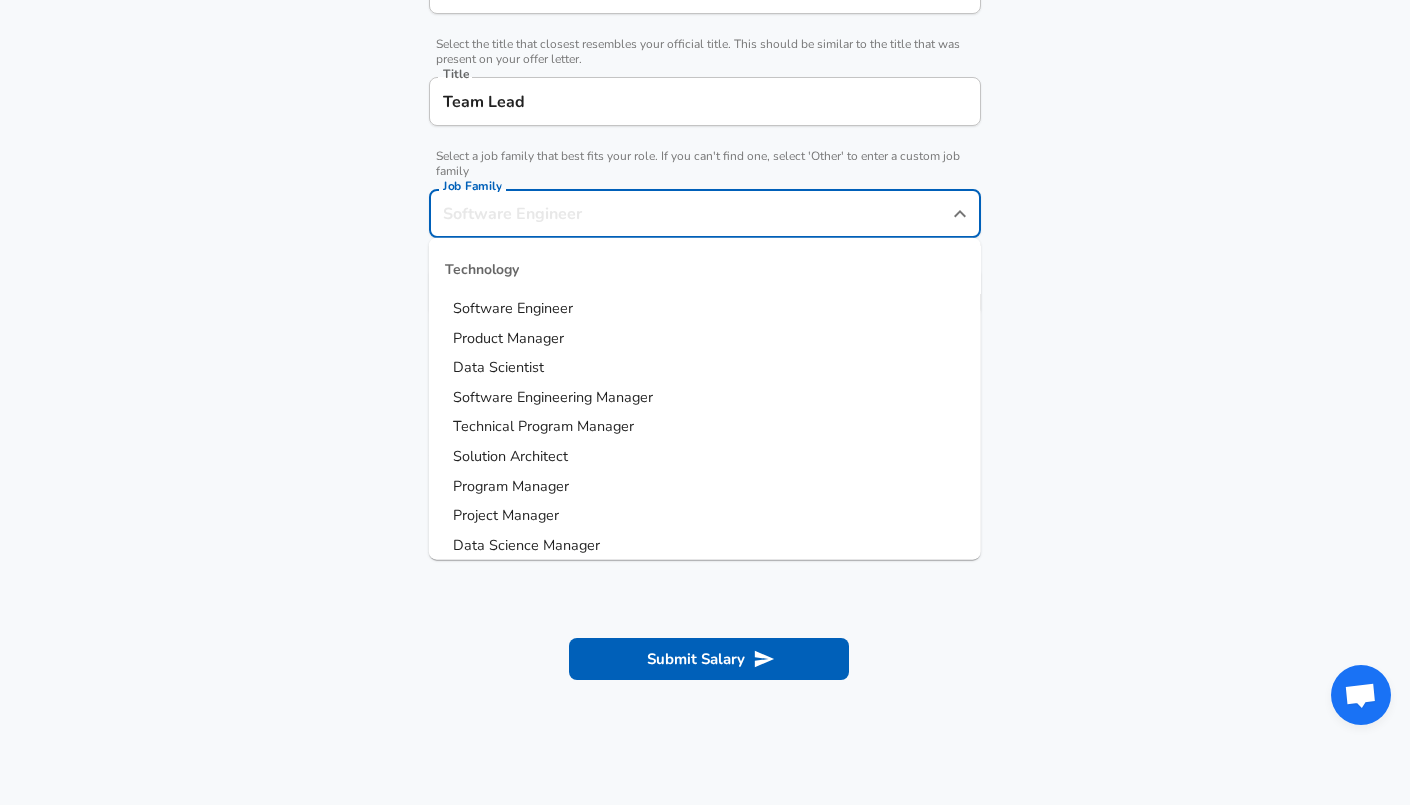 scroll, scrollTop: 476, scrollLeft: 0, axis: vertical 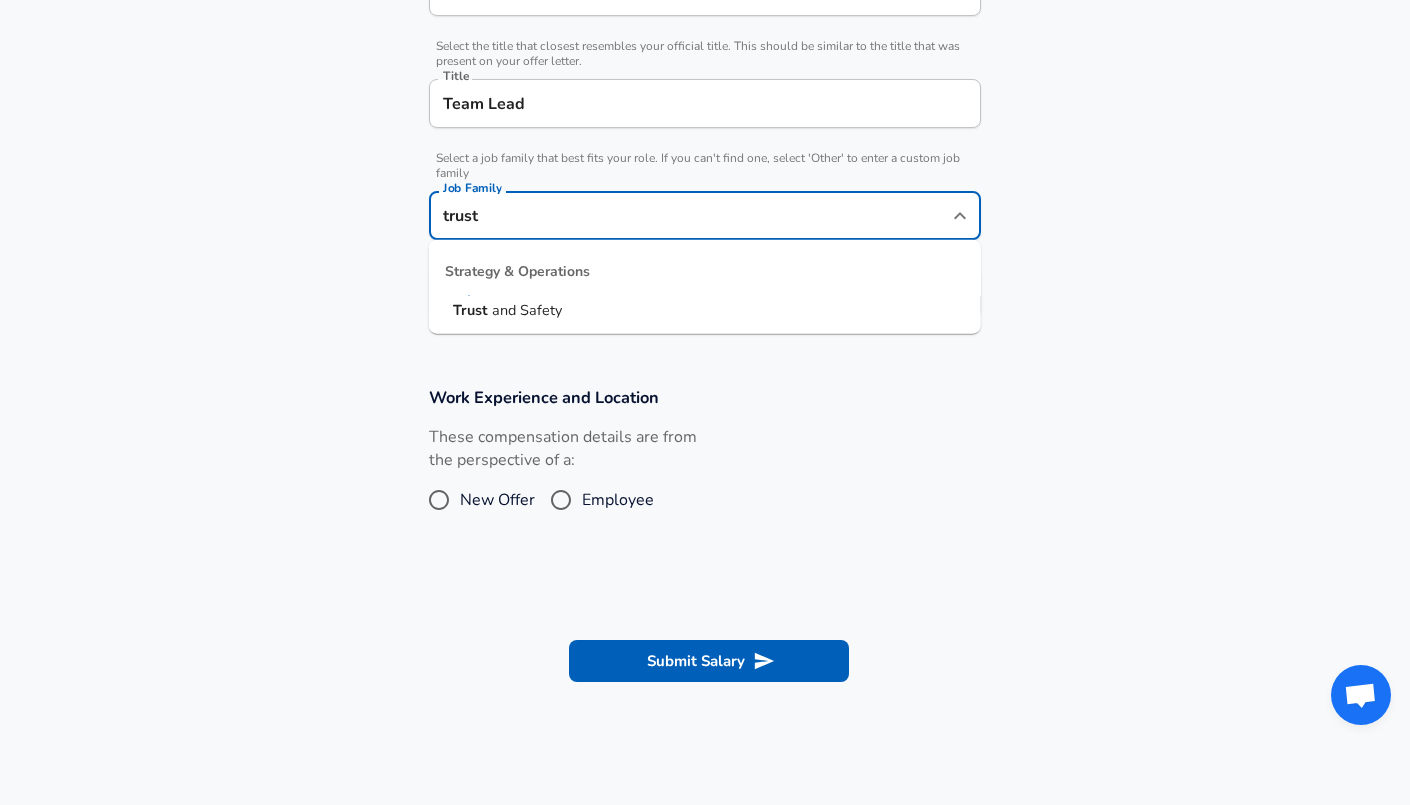 click on "and Safety" at bounding box center [527, 310] 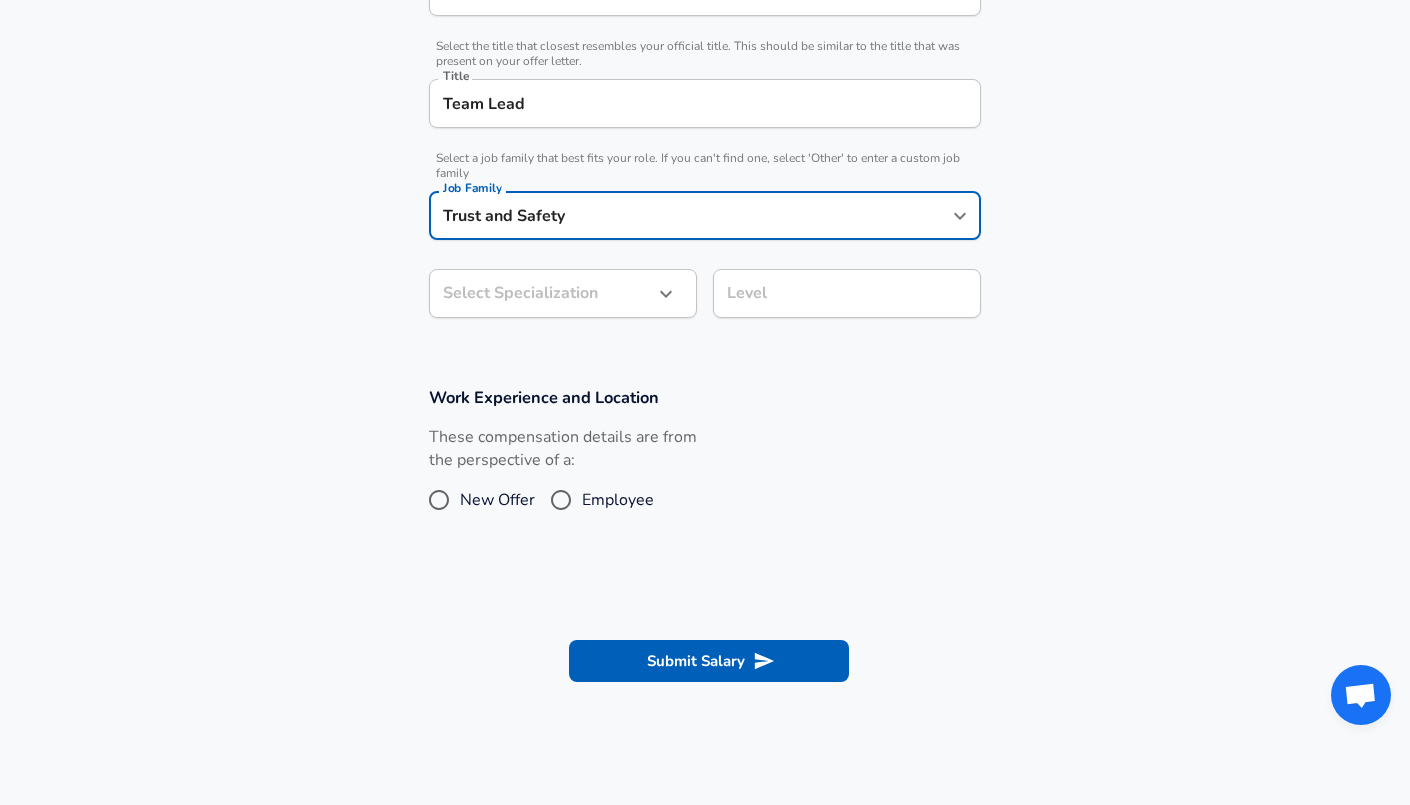 type on "Trust and Safety" 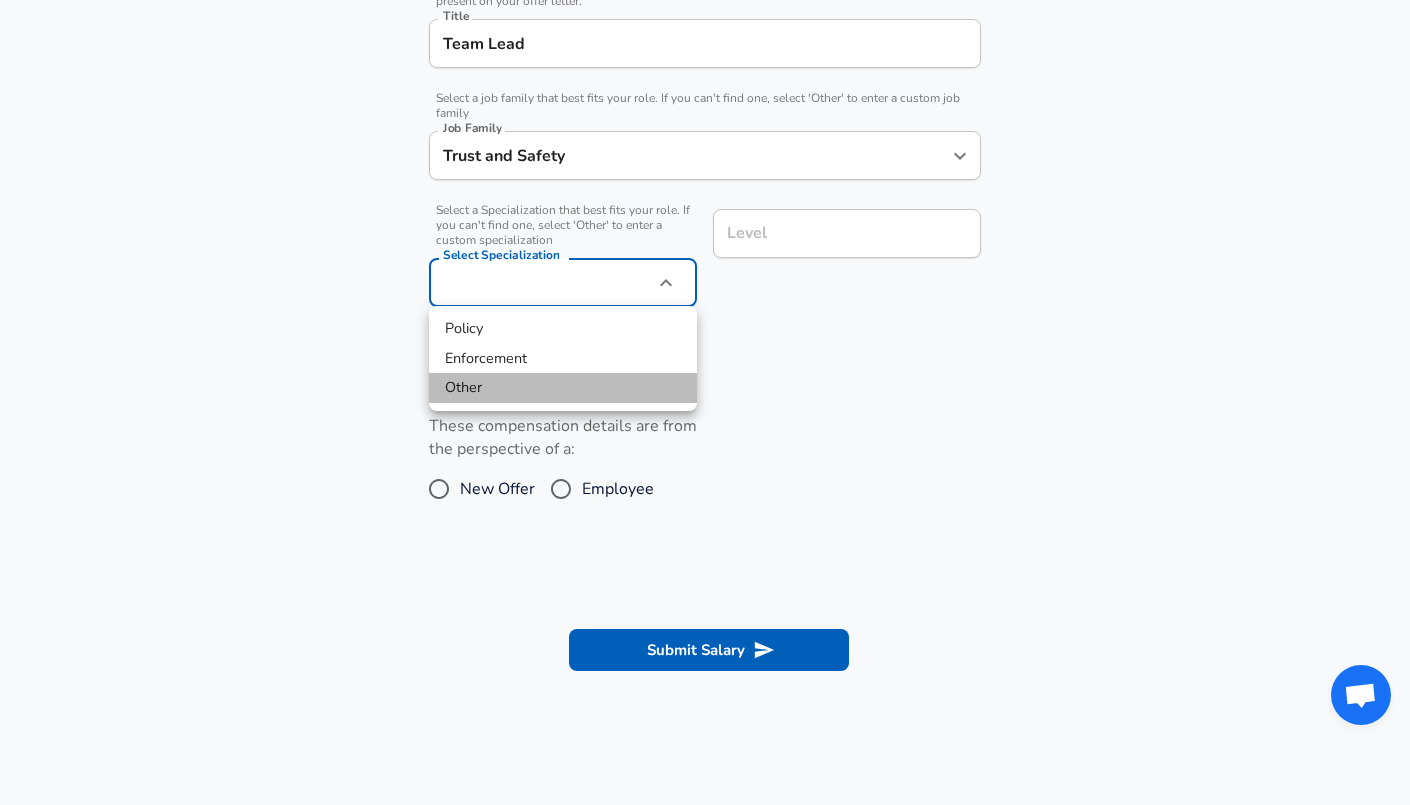 click on "Other" at bounding box center [563, 388] 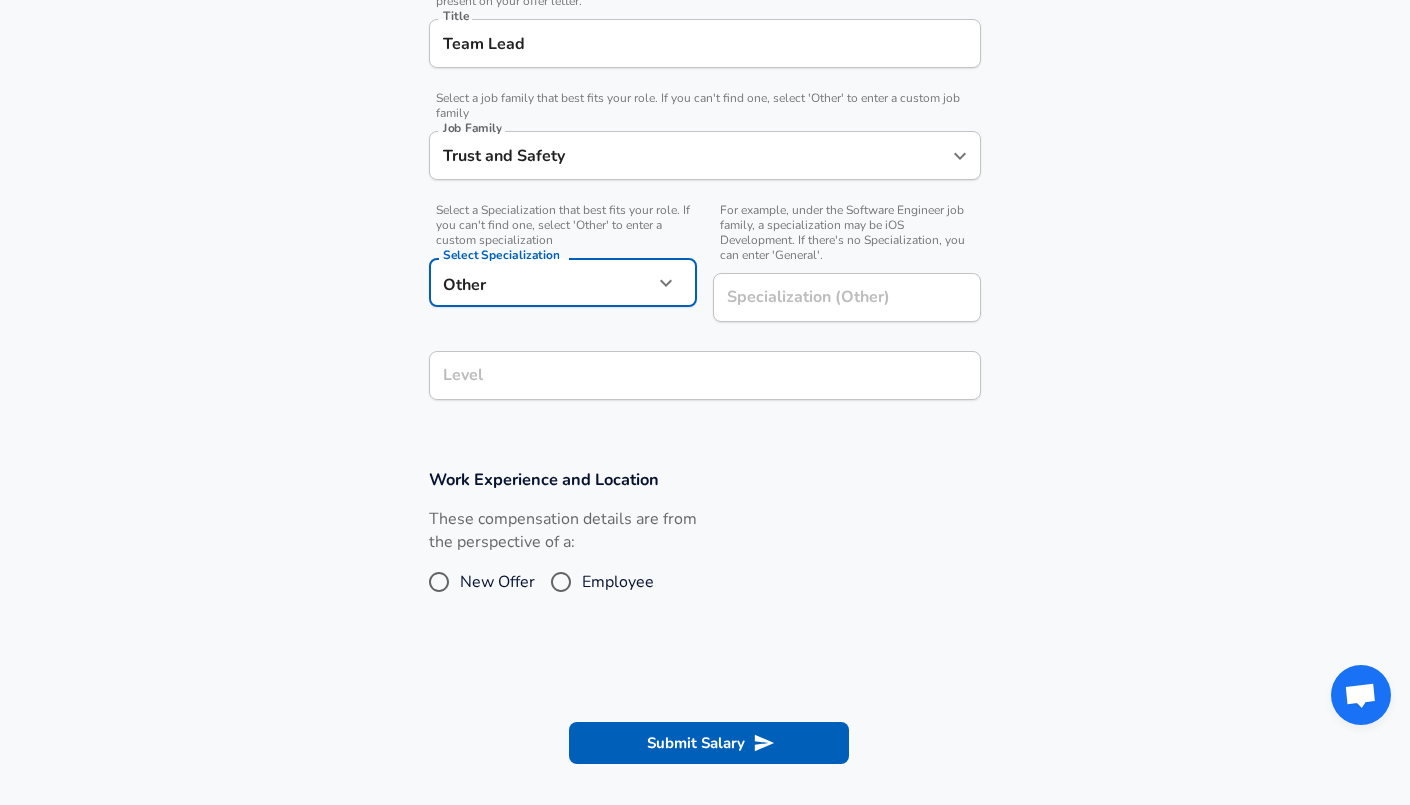 click on "Level" at bounding box center (705, 375) 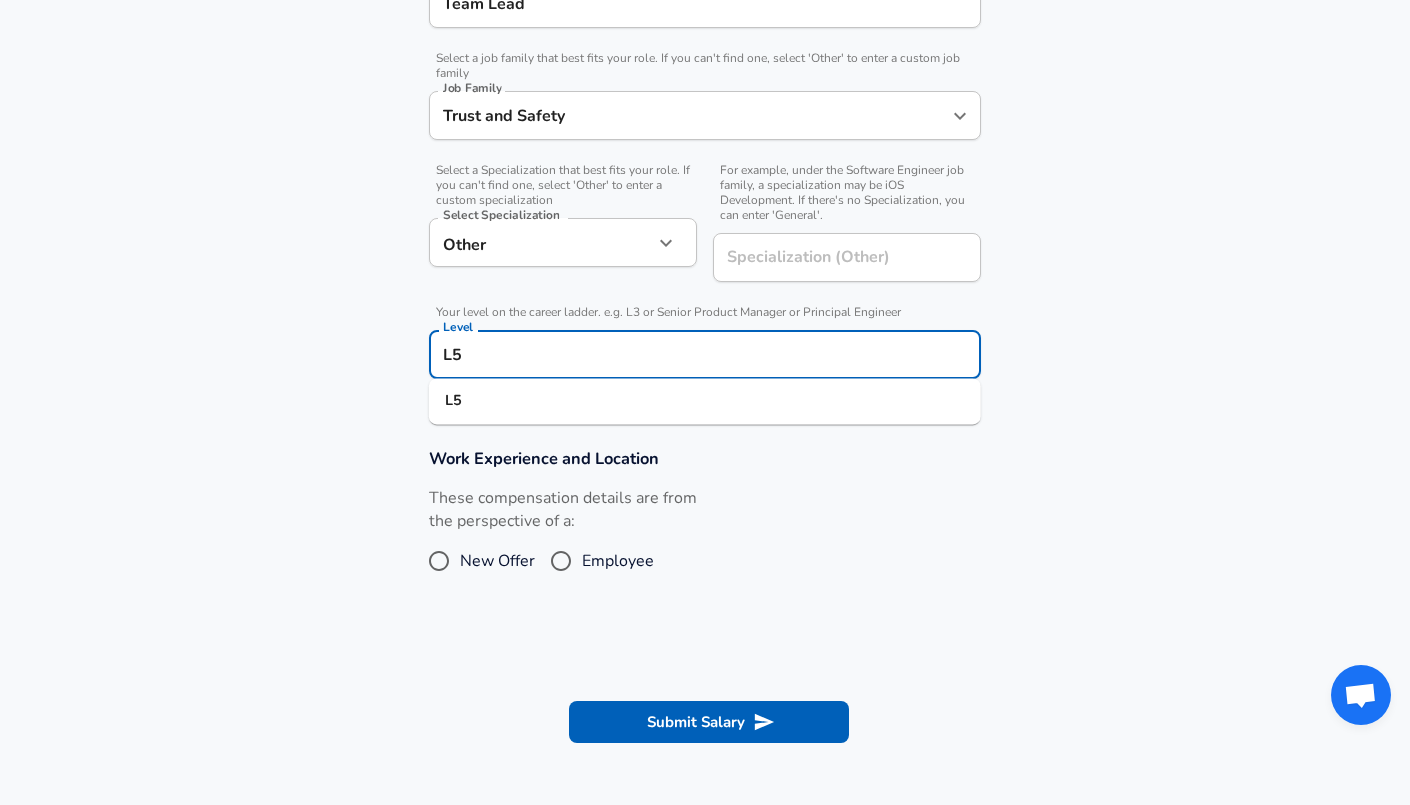 click on "L5" at bounding box center [705, 401] 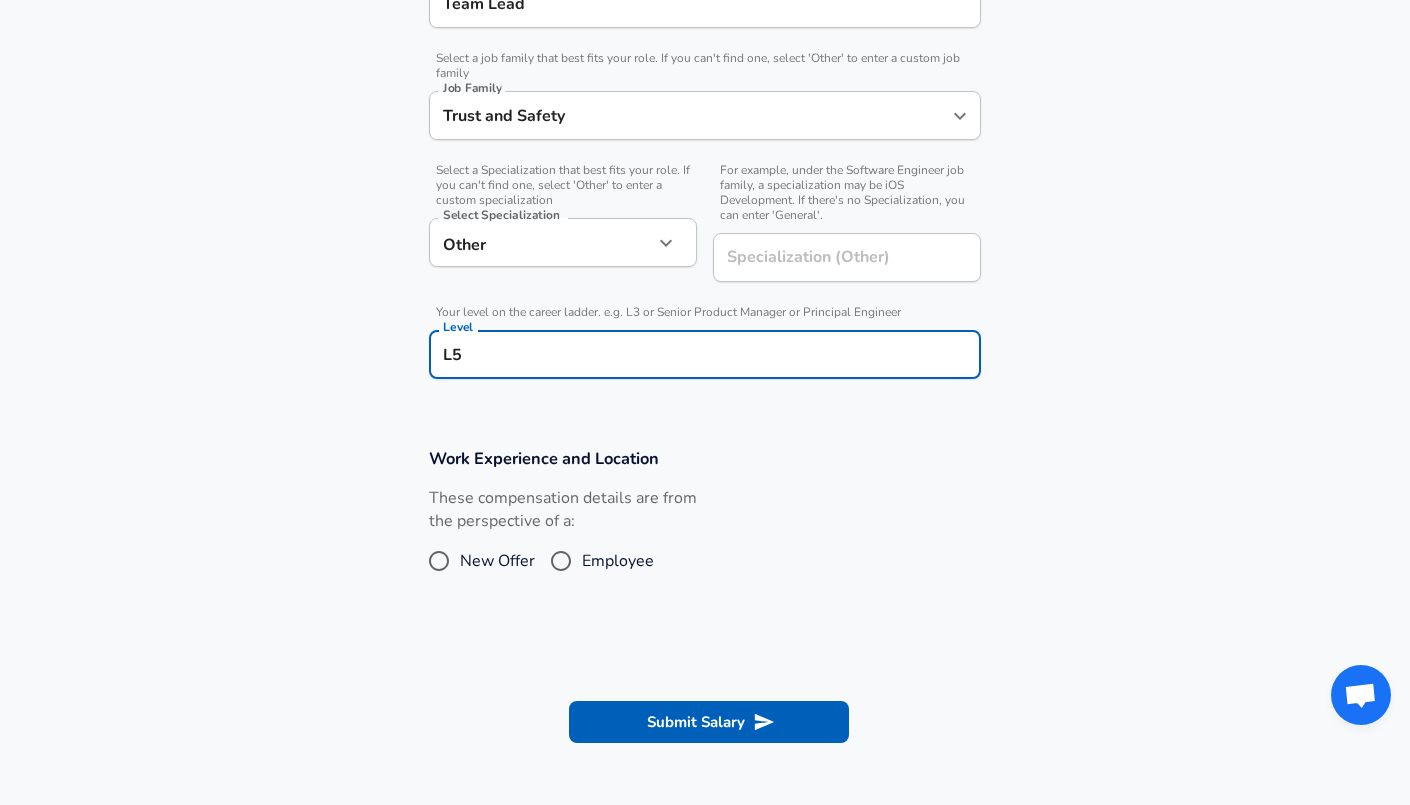 type on "L5" 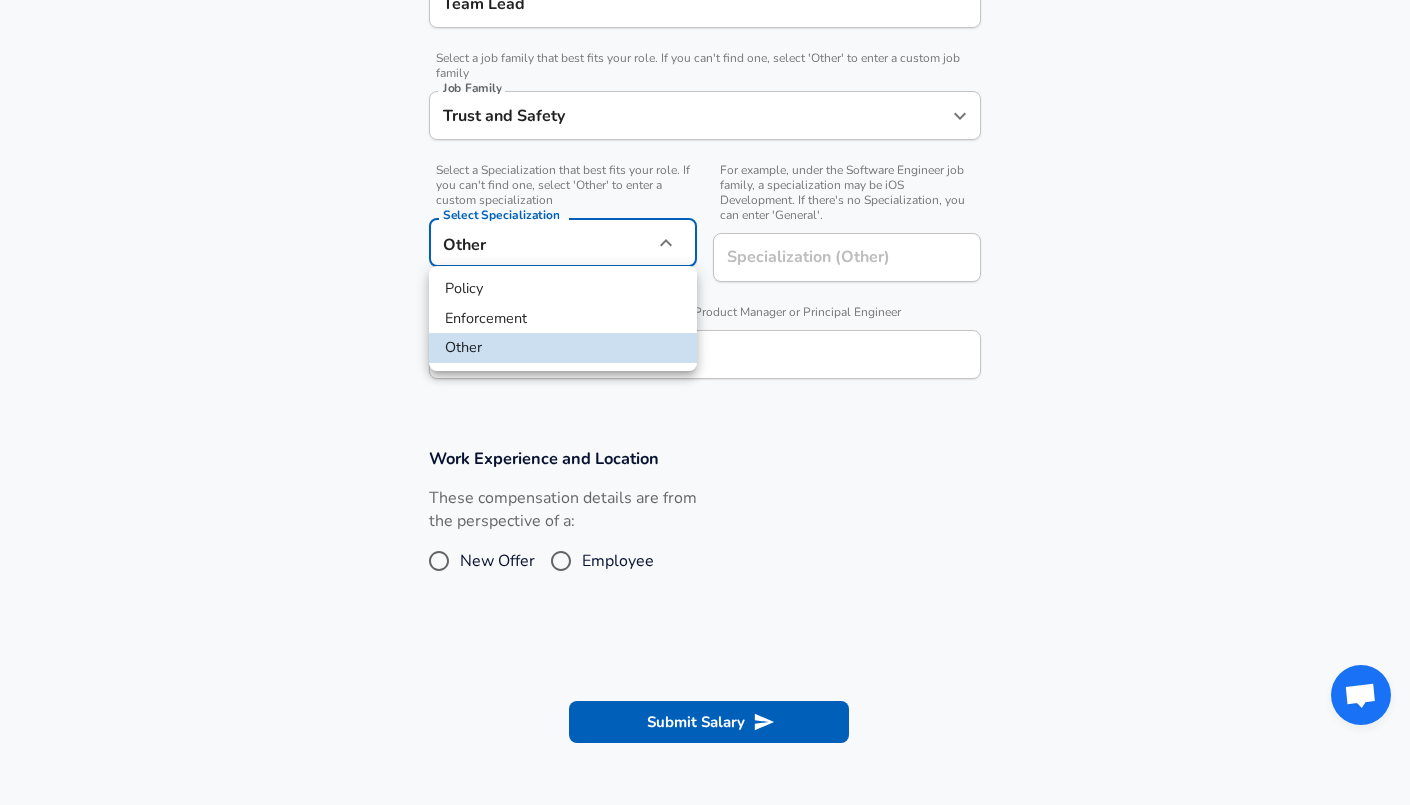 click on "Restart Add Your Salary Upload your offer letter   to verify your submission Enhance Privacy and Anonymity No Automatically hides specific fields until there are enough submissions to safely display the full details.   More Details Based on your submission and the data points that we have already collected, we will automatically hide and anonymize specific fields if there aren't enough data points to remain sufficiently anonymous. Company & Title Information   Enter the company you received your offer from Company Google Company   Select the title that closest resembles your official title. This should be similar to the title that was present on your offer letter. Title Team Lead Title   Select a job family that best fits your role. If you can't find one, select 'Other' to enter a custom job family Job Family Trust and Safety Job Family   Select a Specialization that best fits your role. If you can't find one, select 'Other' to enter a custom specialization Select Specialization Other Other     Level L5 Level" at bounding box center (705, -174) 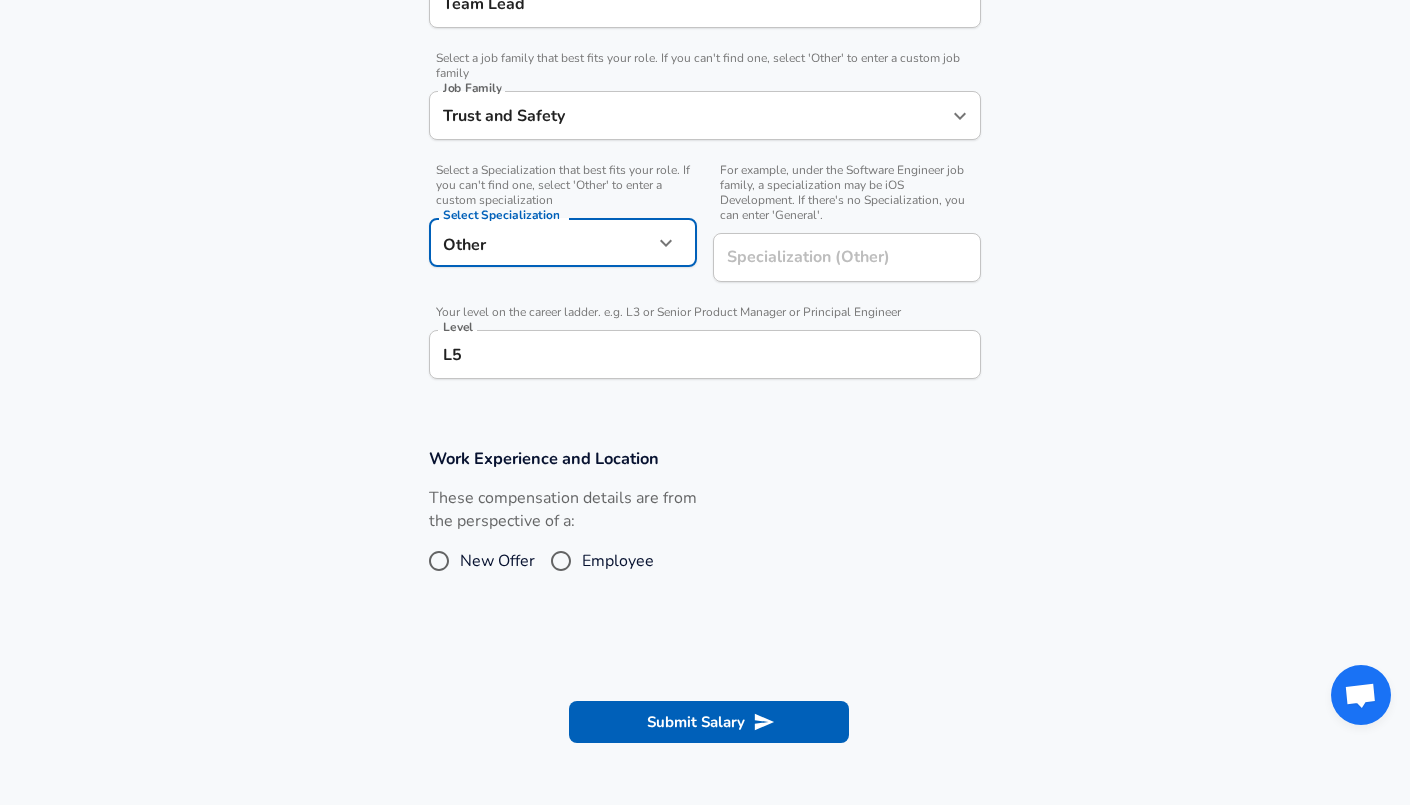 click on "Employee" at bounding box center (561, 561) 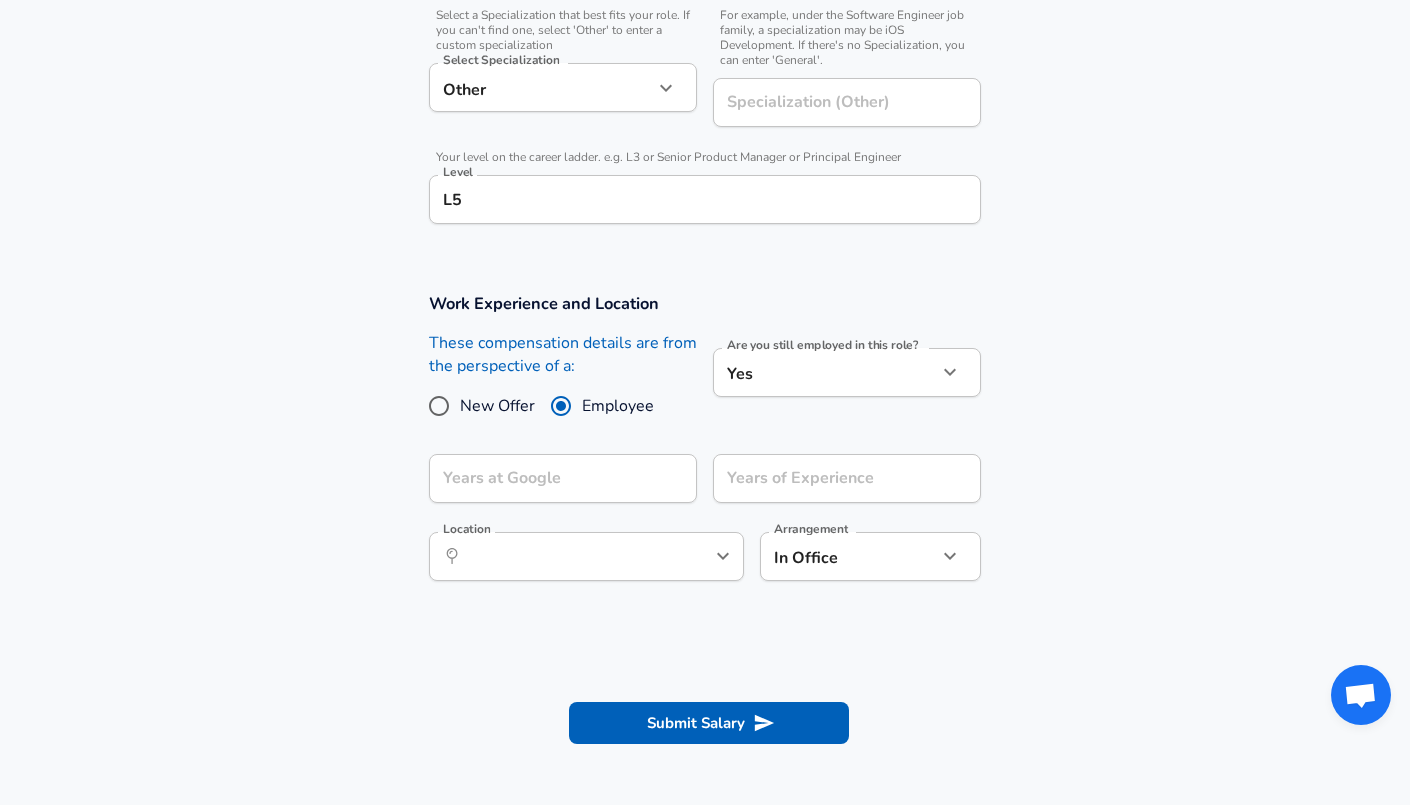 scroll, scrollTop: 734, scrollLeft: 0, axis: vertical 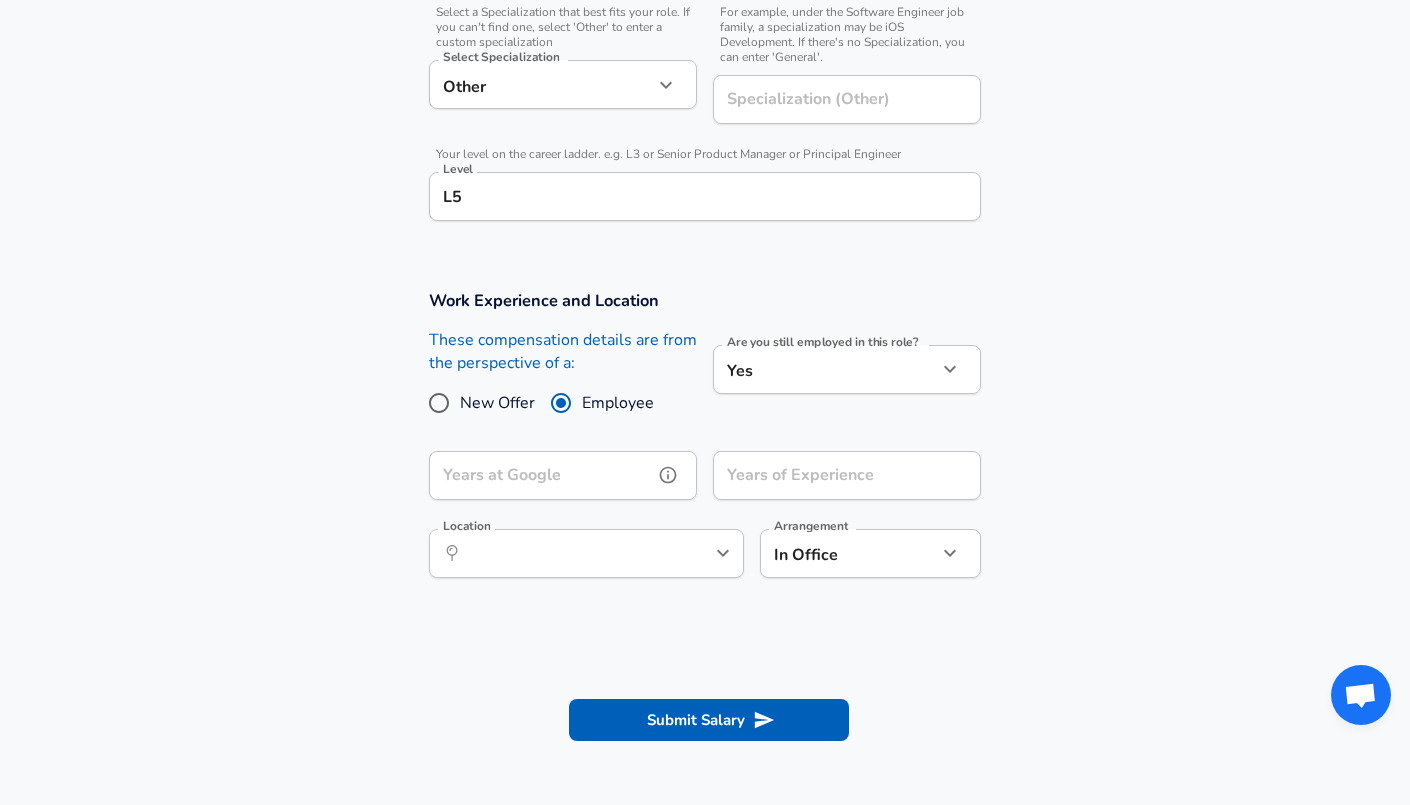 click on "Years at Google Years at Google" at bounding box center (563, 478) 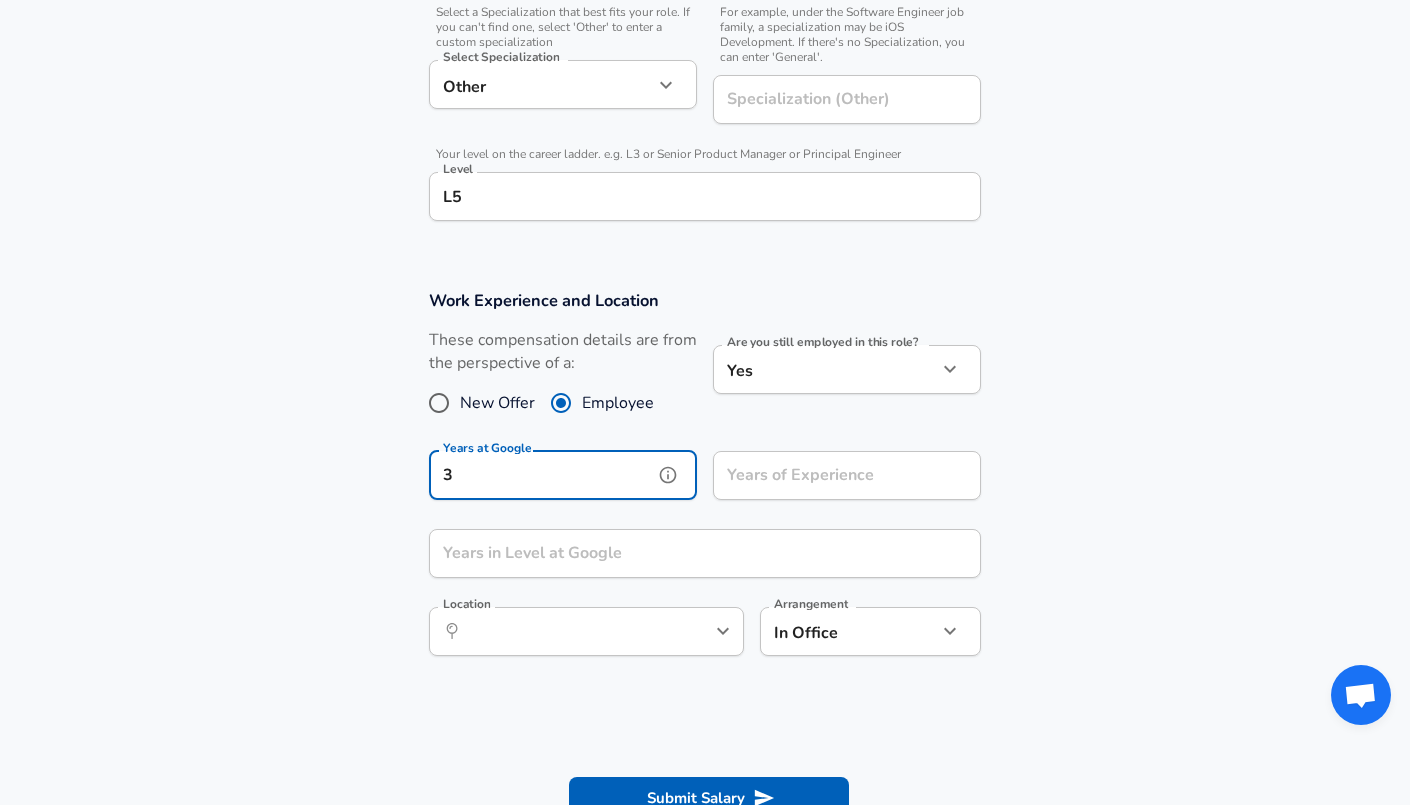 type on "3" 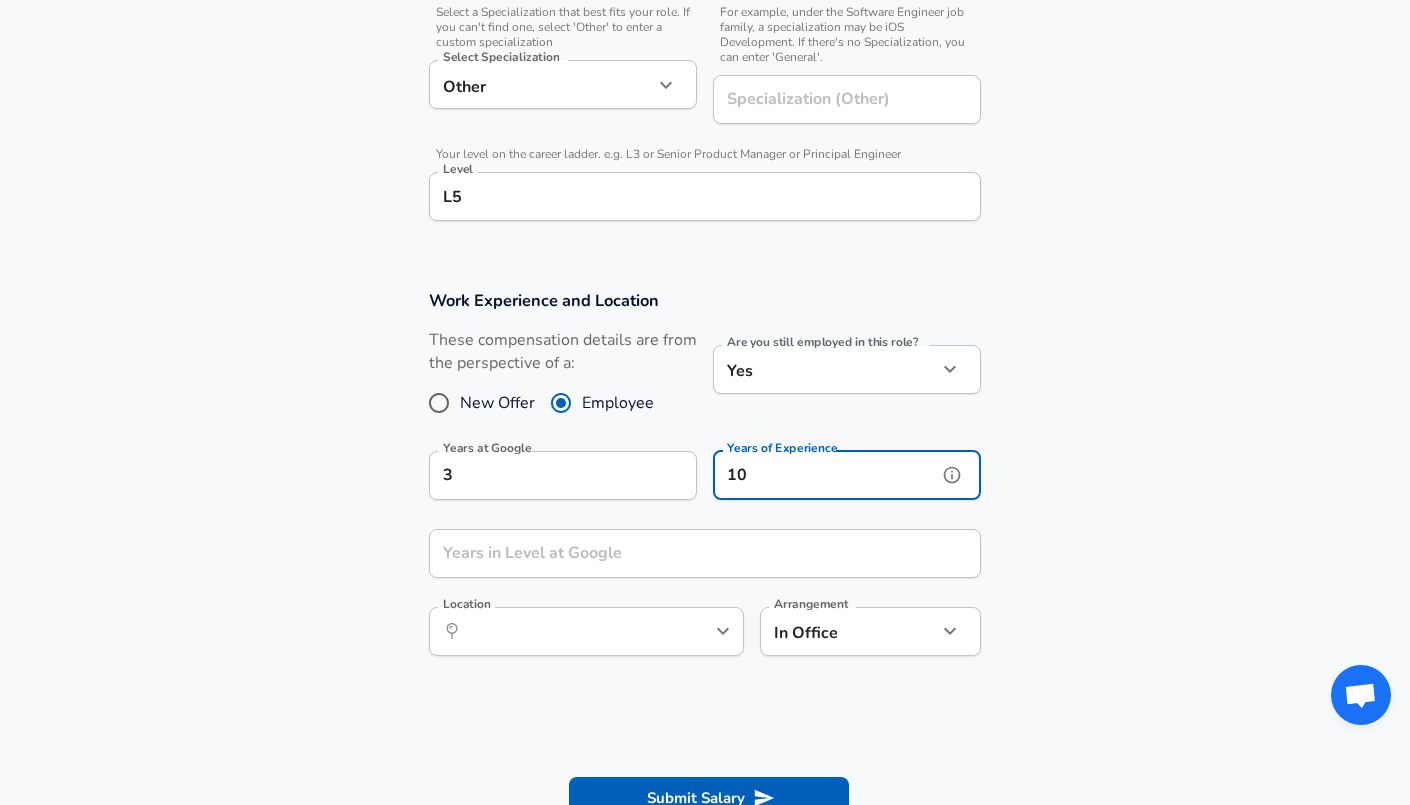 type on "10" 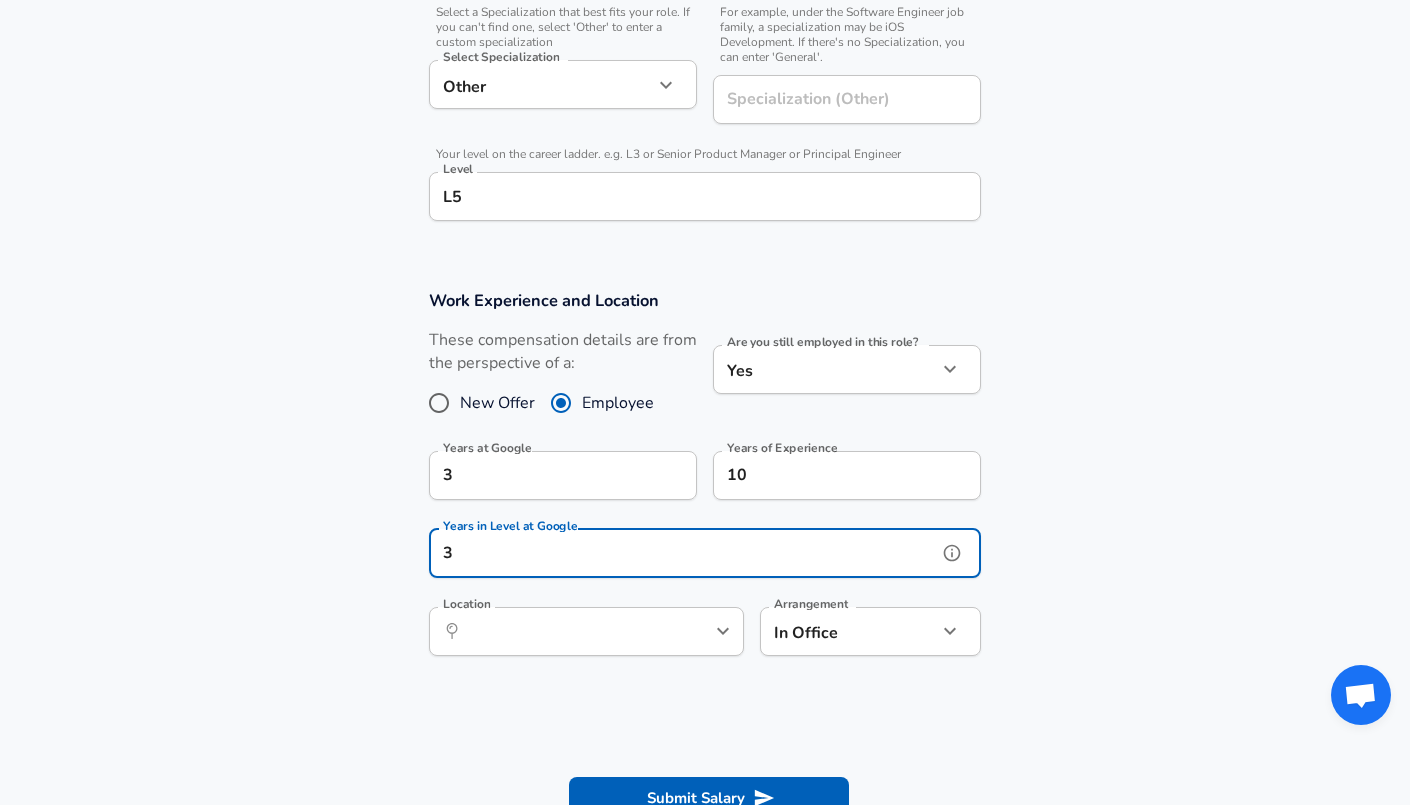 type on "3" 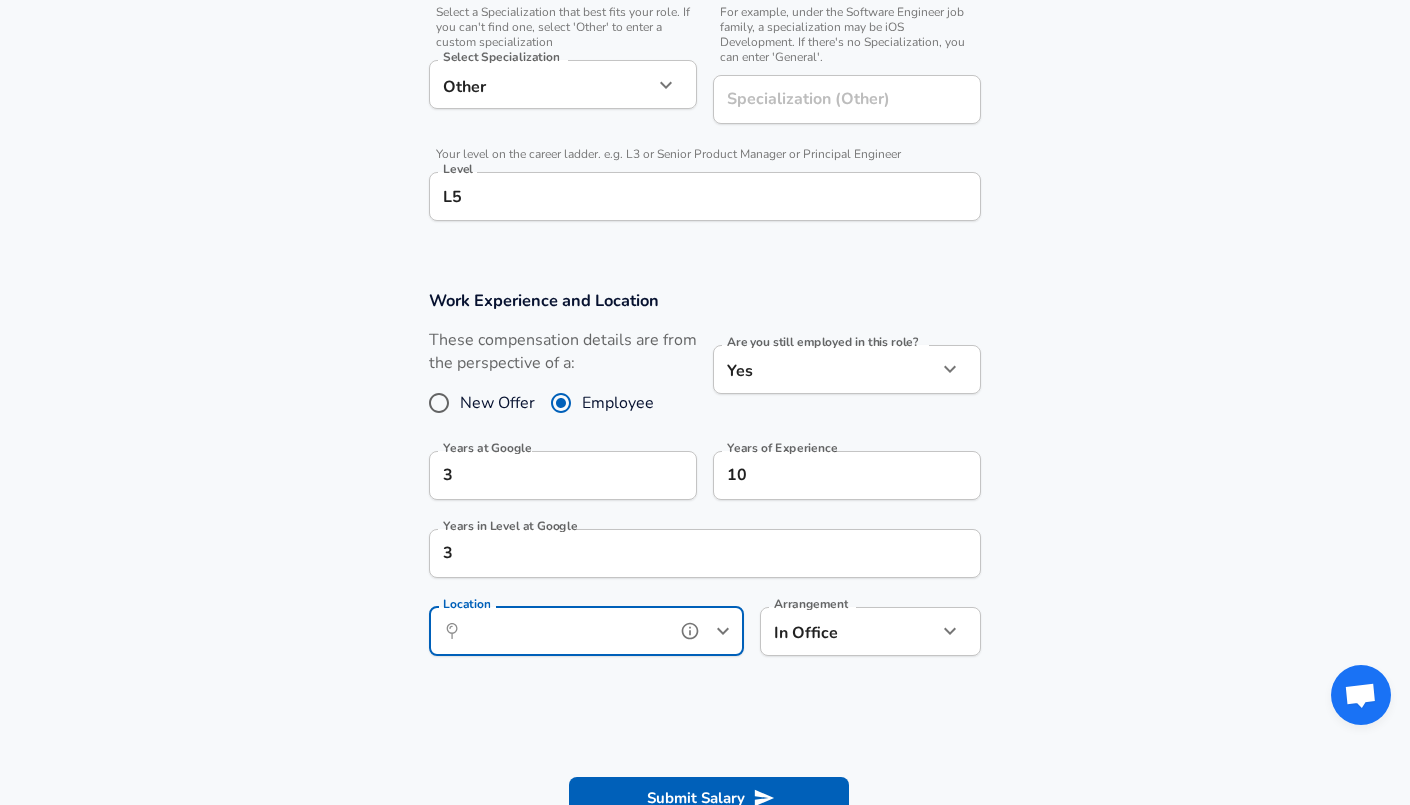 click 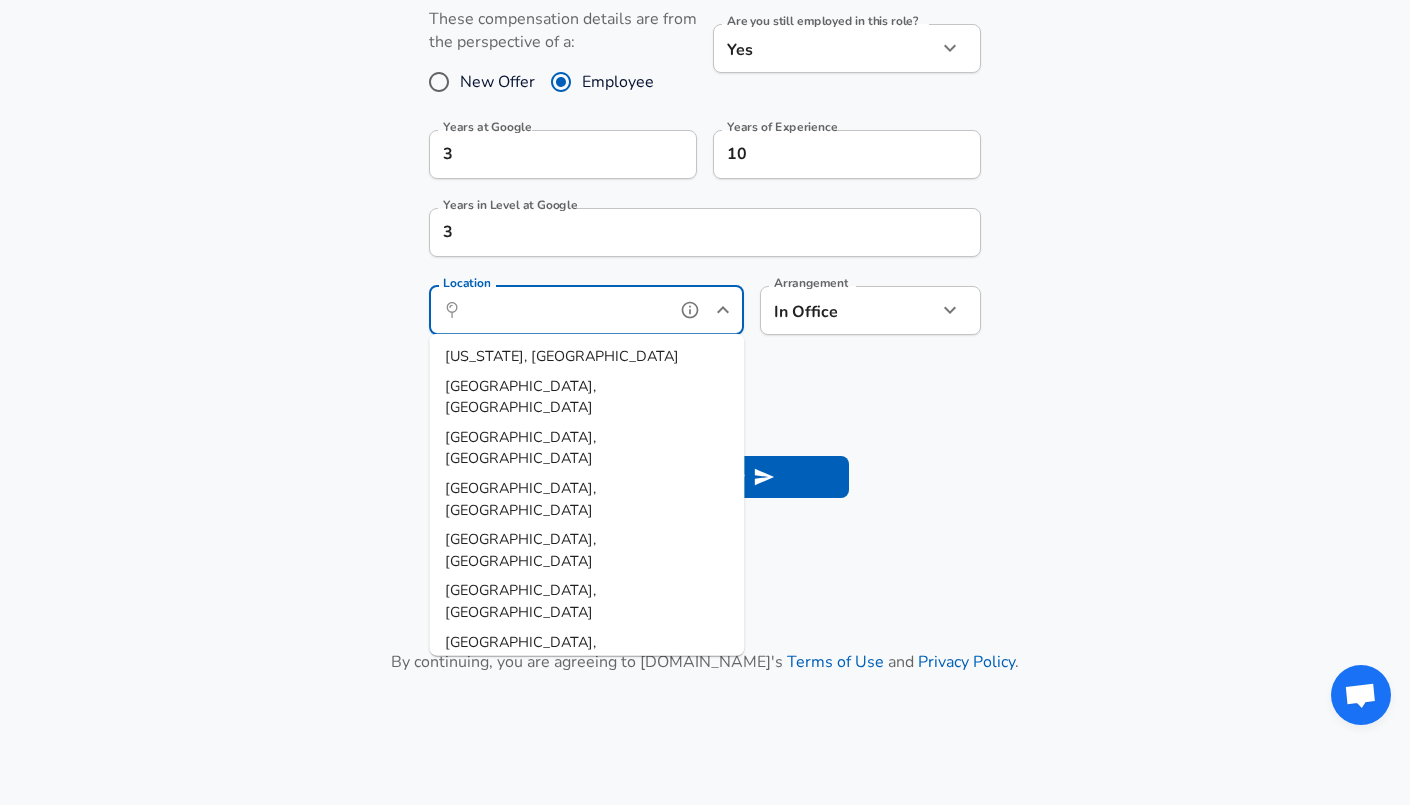 scroll, scrollTop: 1058, scrollLeft: 0, axis: vertical 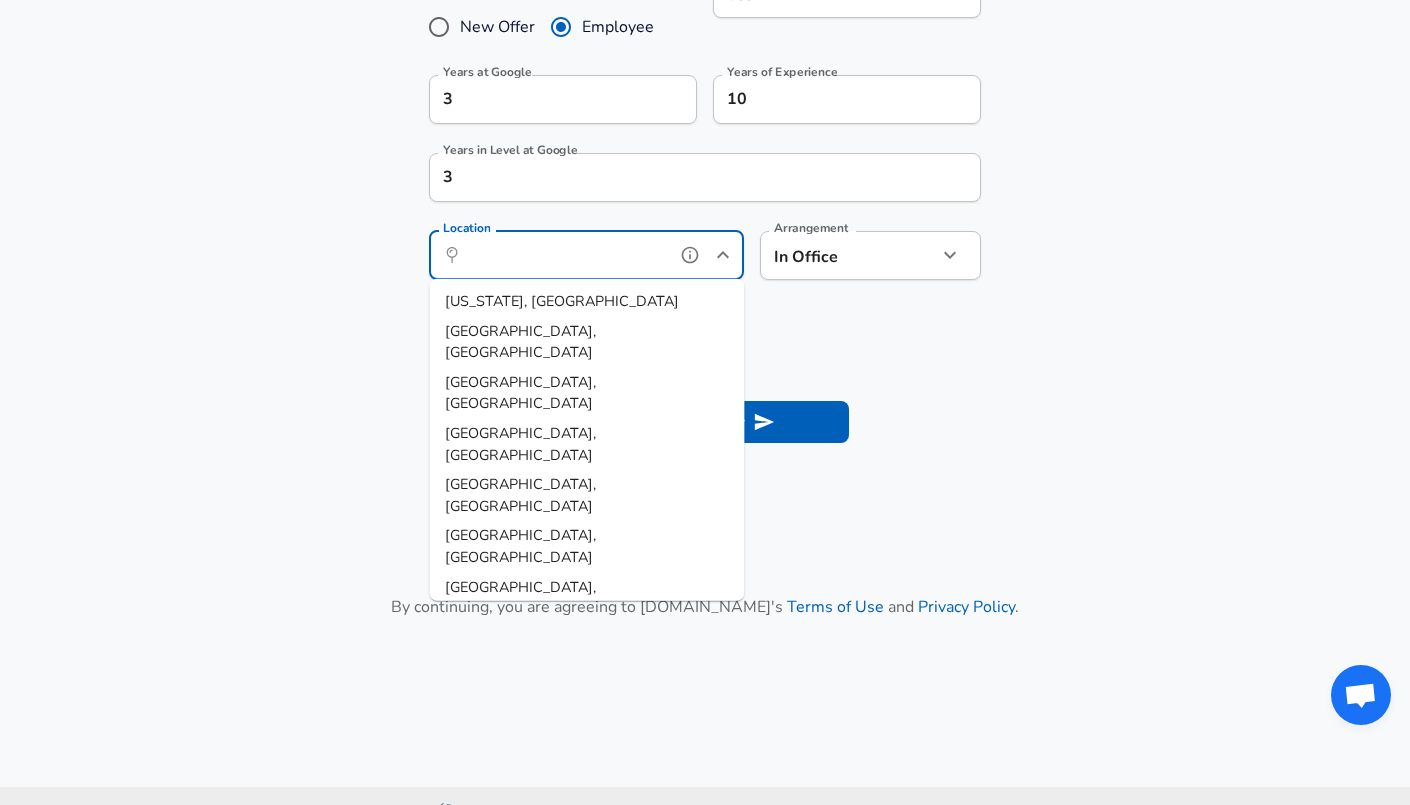 click on "[GEOGRAPHIC_DATA], [GEOGRAPHIC_DATA]" at bounding box center (520, 802) 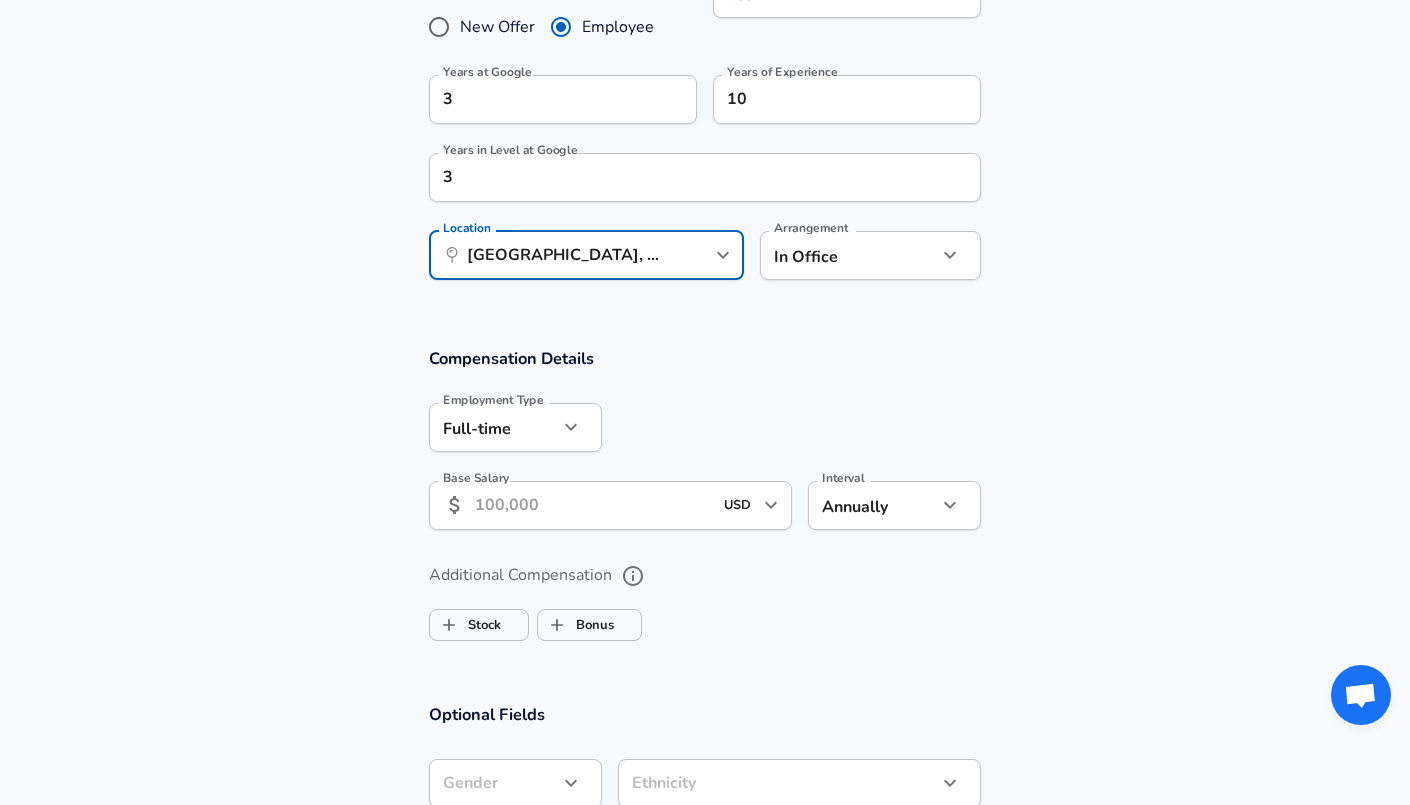click on "Base Salary" at bounding box center [593, 505] 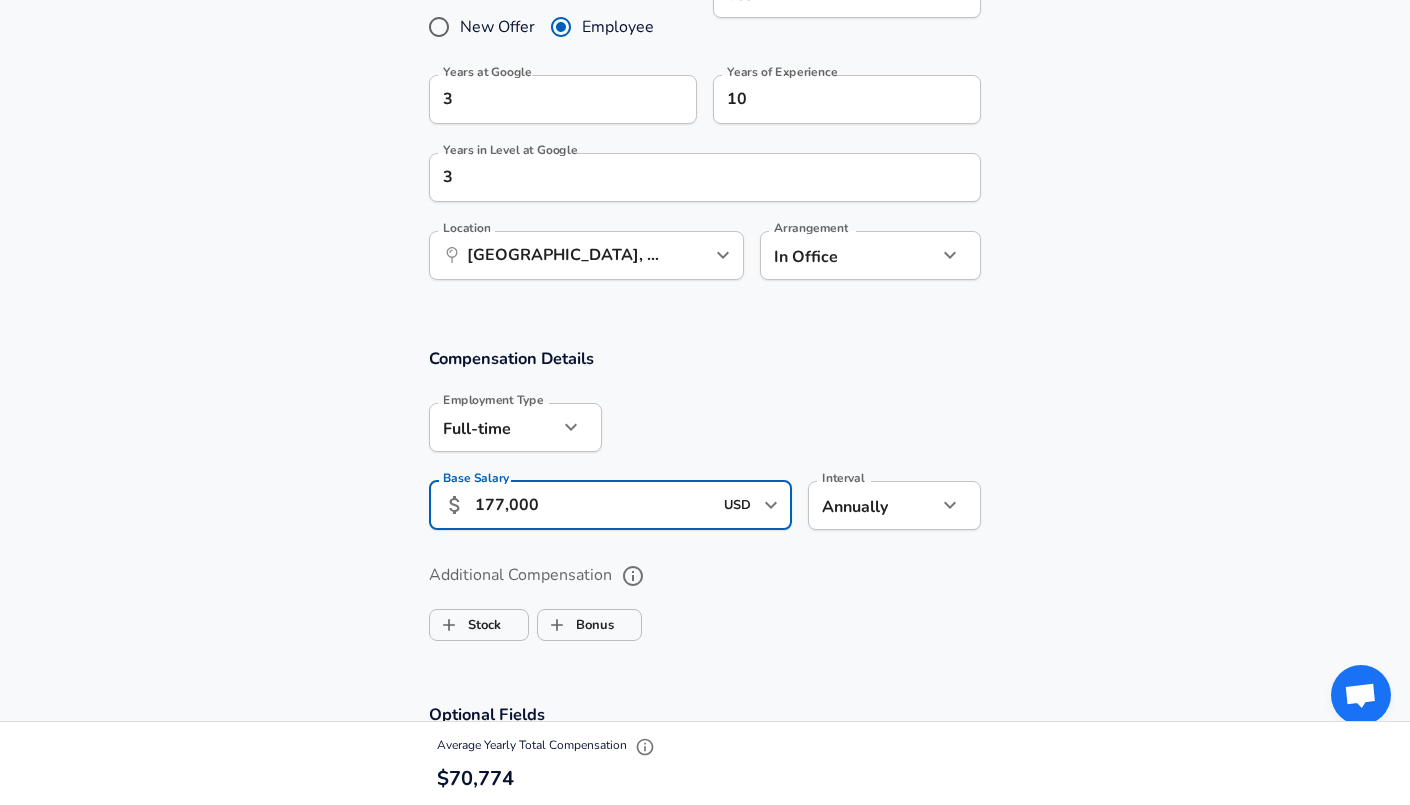 type on "177,000" 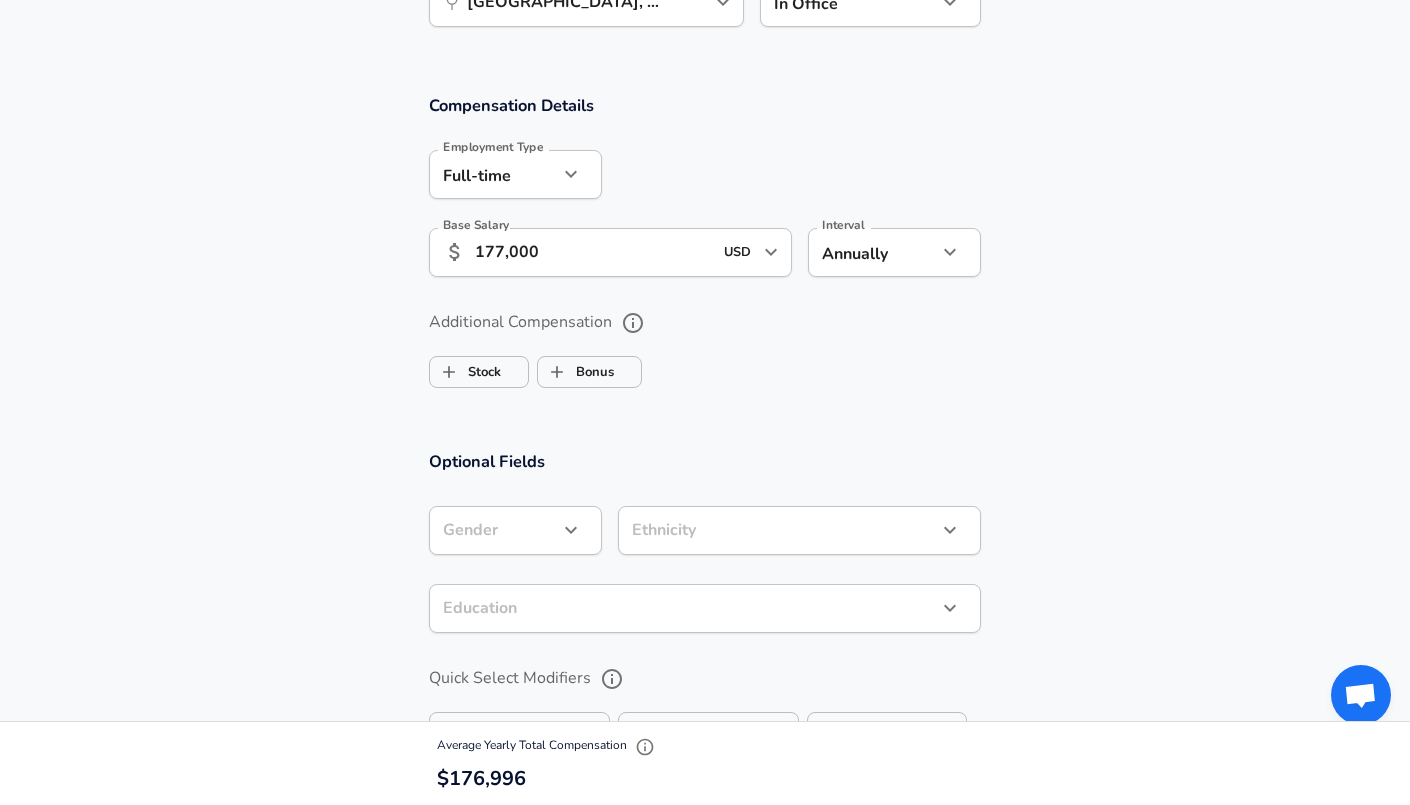 scroll, scrollTop: 1360, scrollLeft: 0, axis: vertical 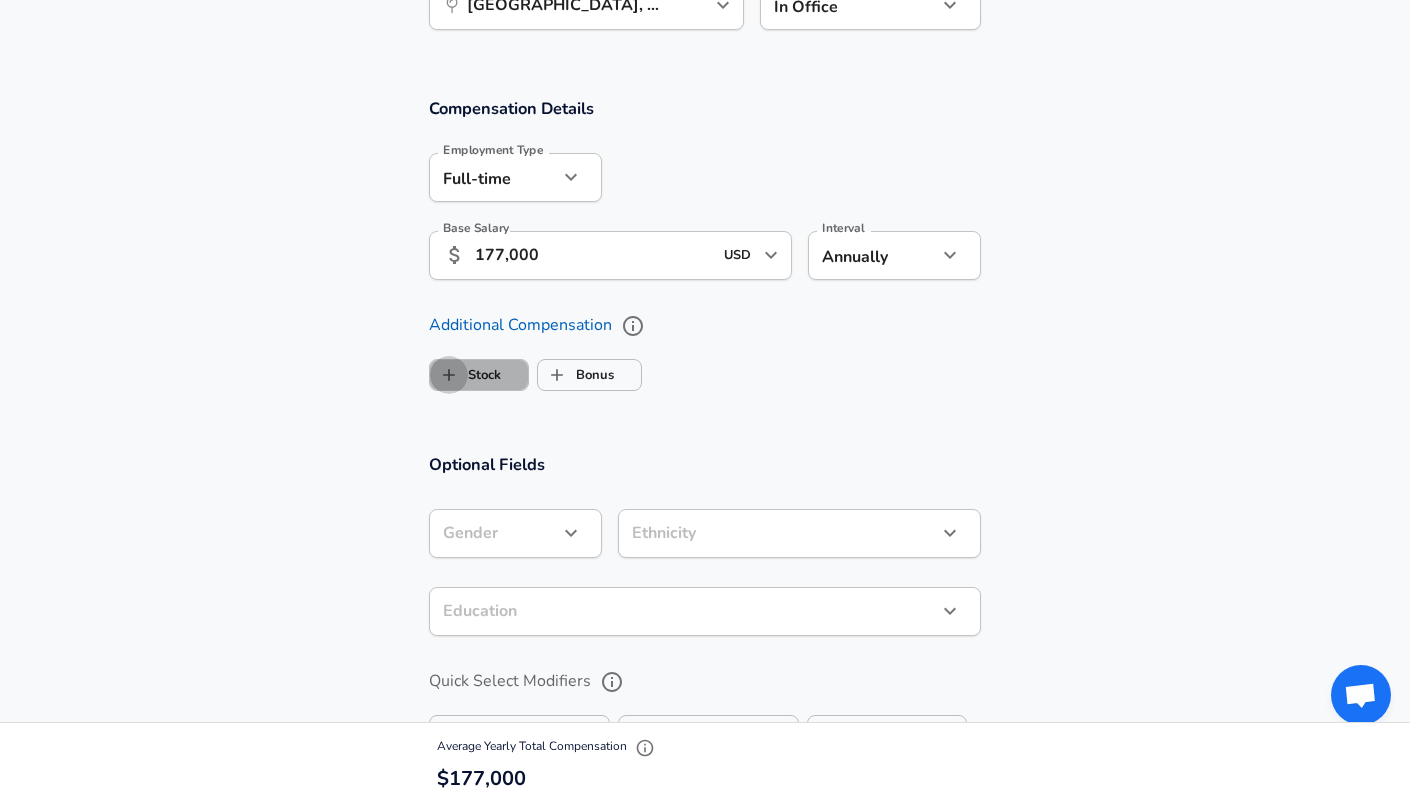 click on "Stock" at bounding box center (449, 375) 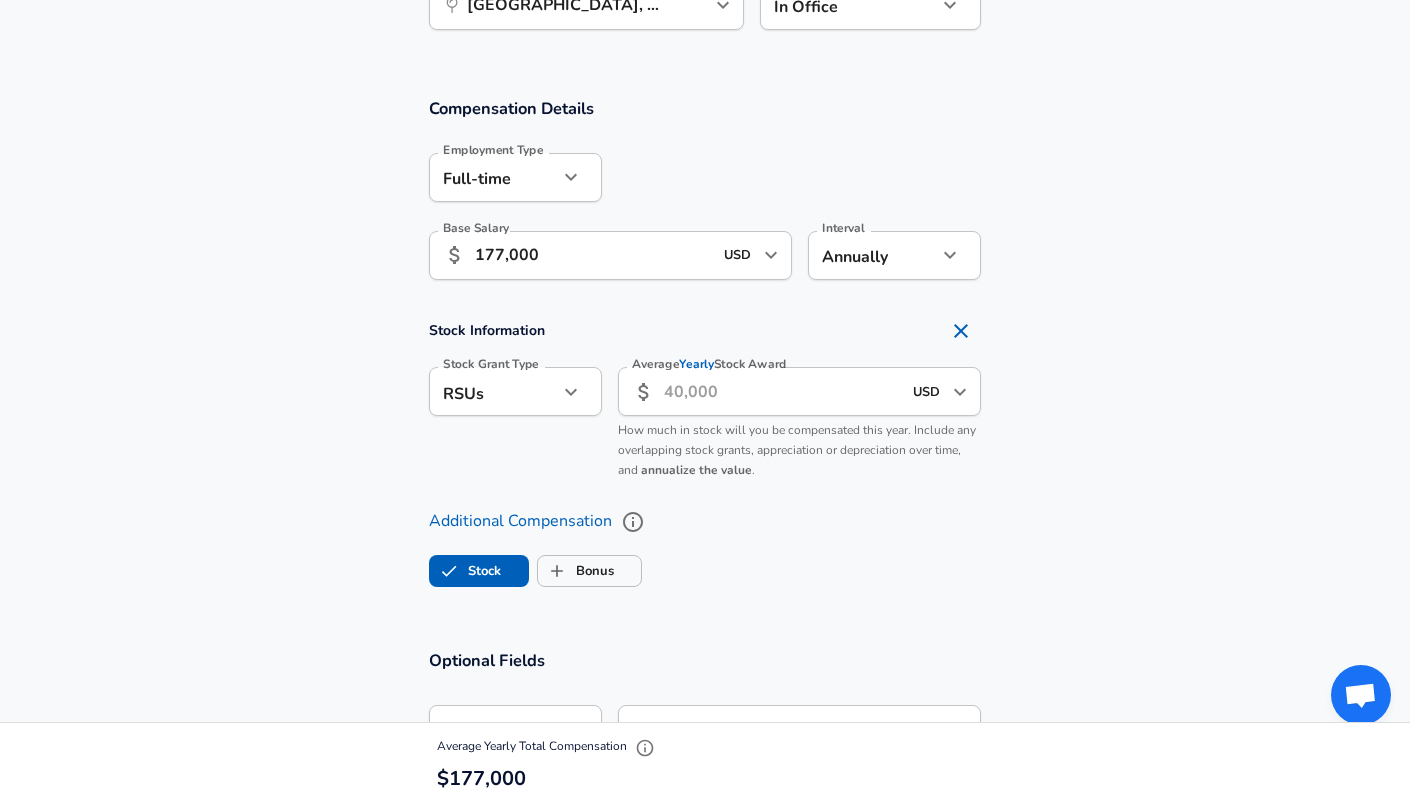 checkbox on "true" 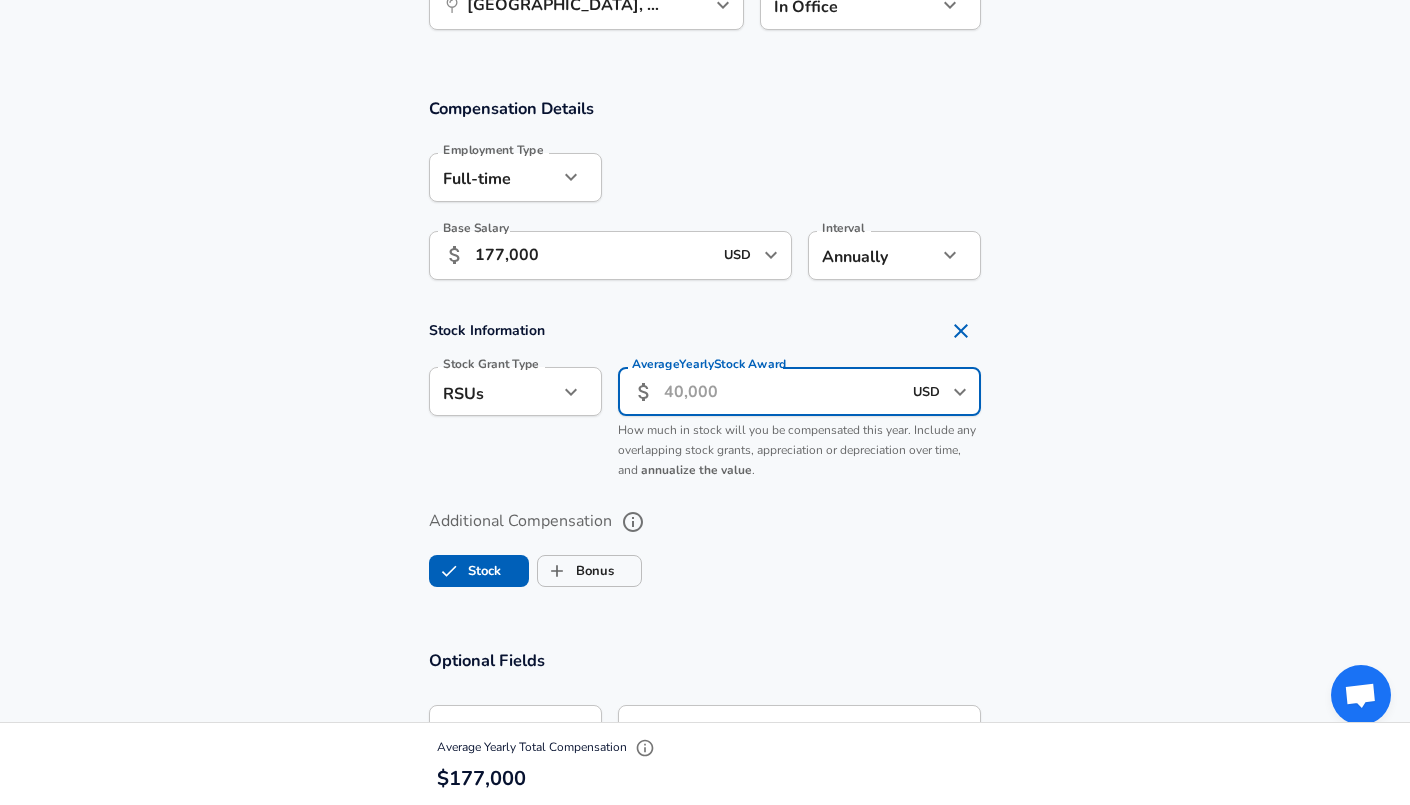 click on "Average  Yearly  Stock Award" at bounding box center [782, 391] 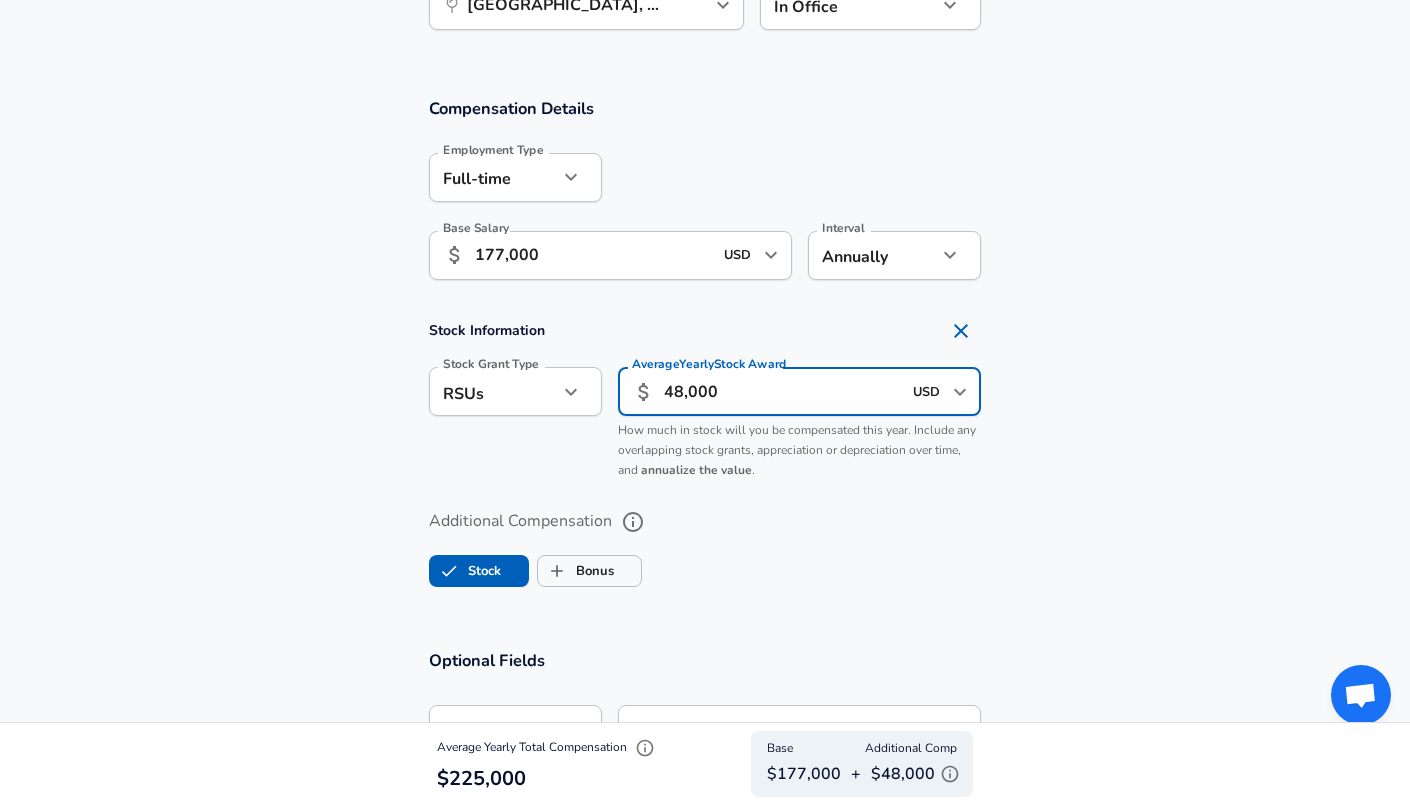 type on "48,000" 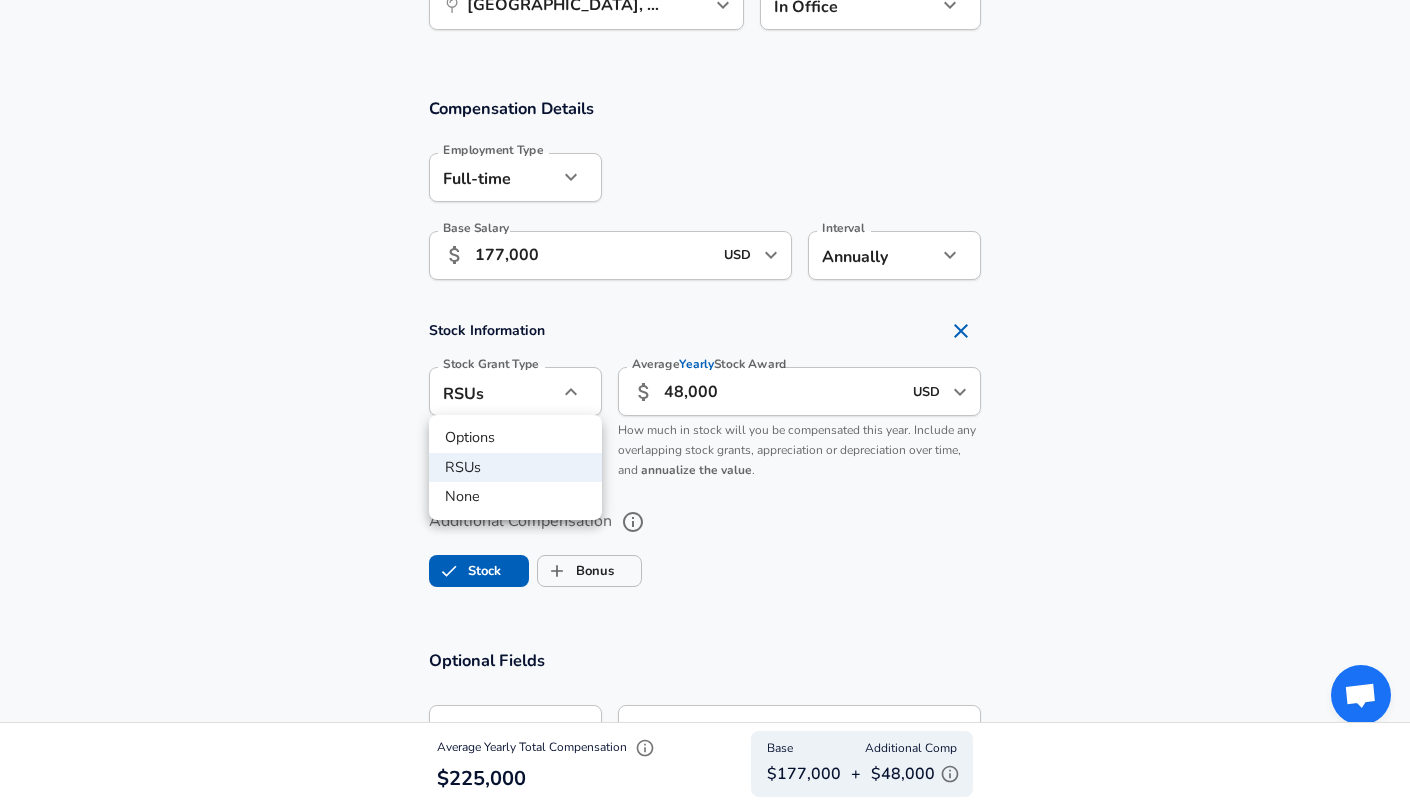 type 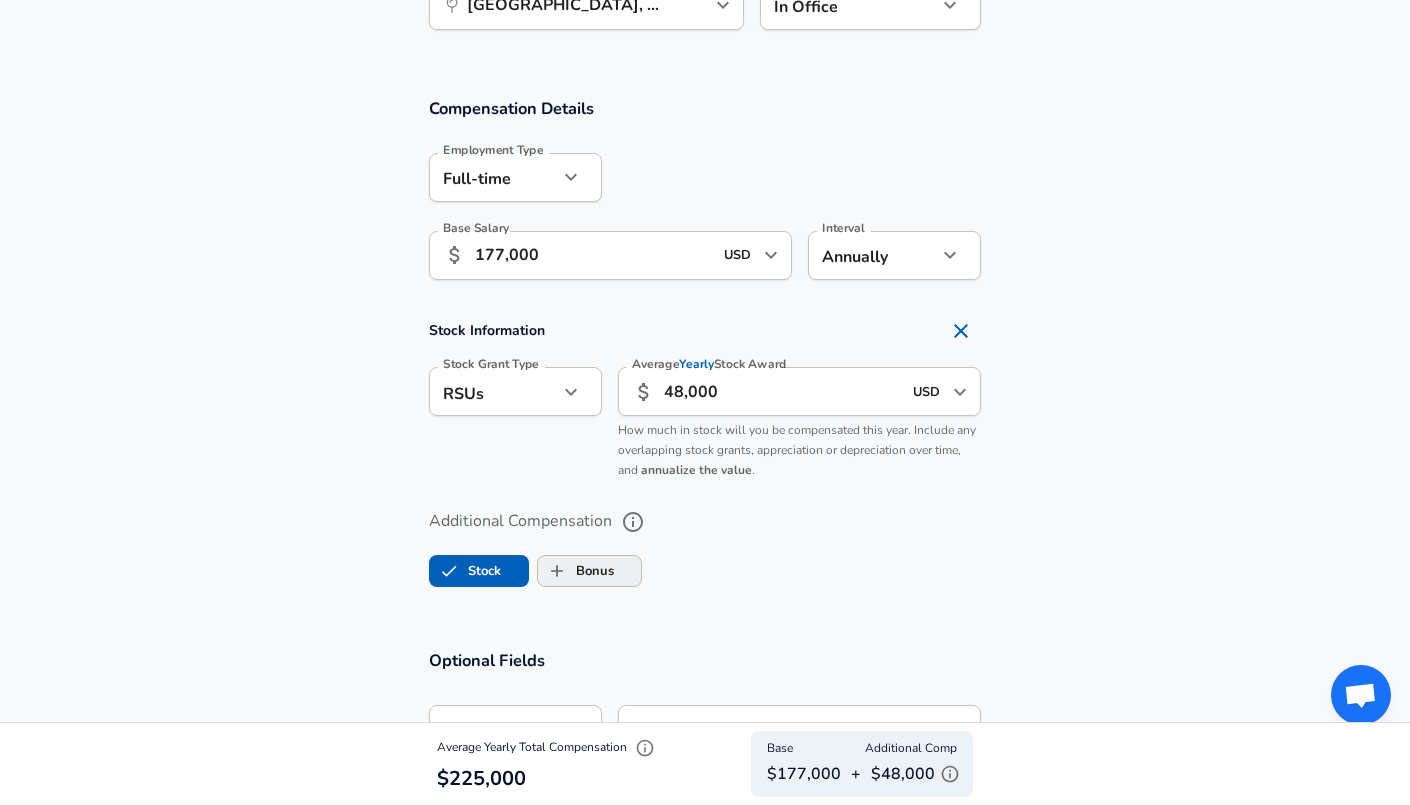 click on "Bonus" at bounding box center (576, 571) 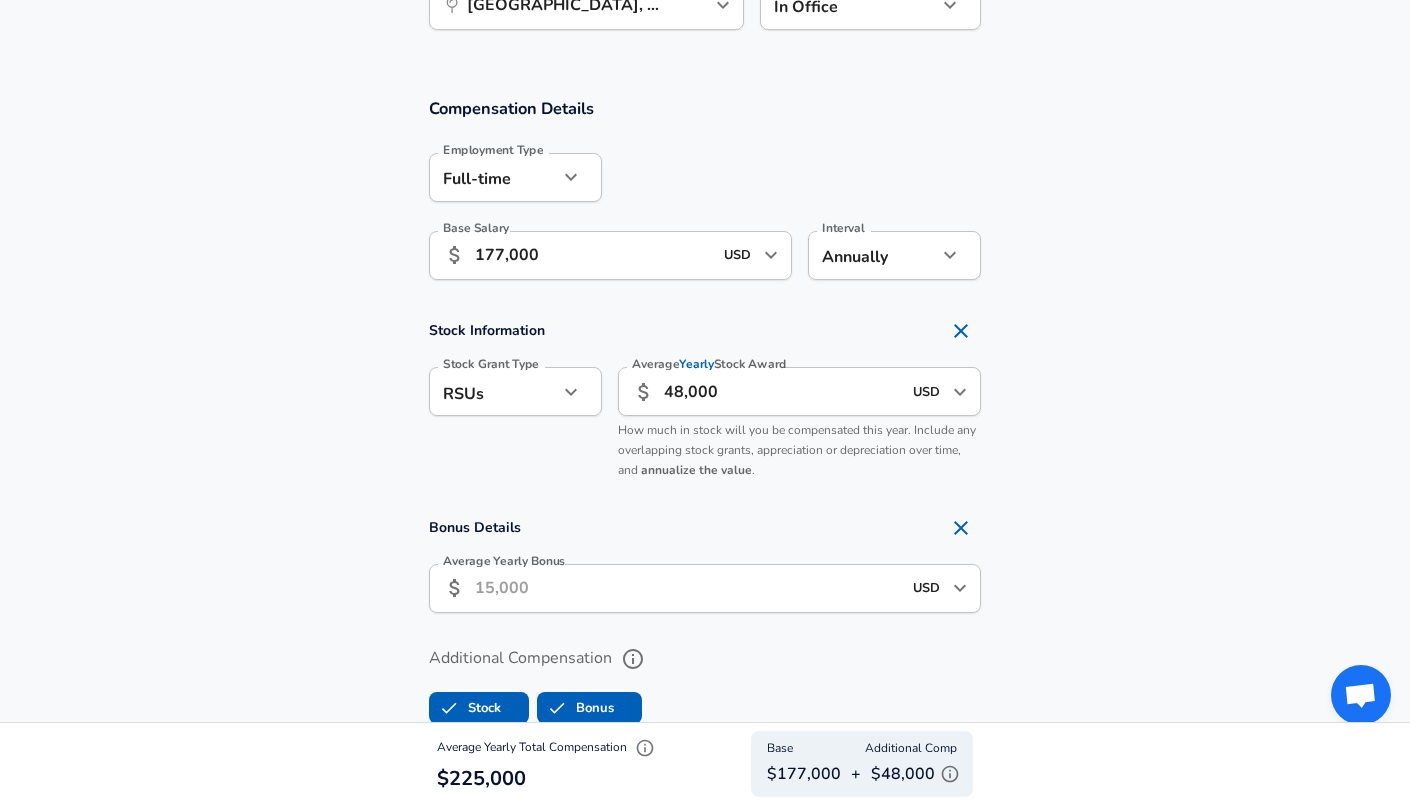 type 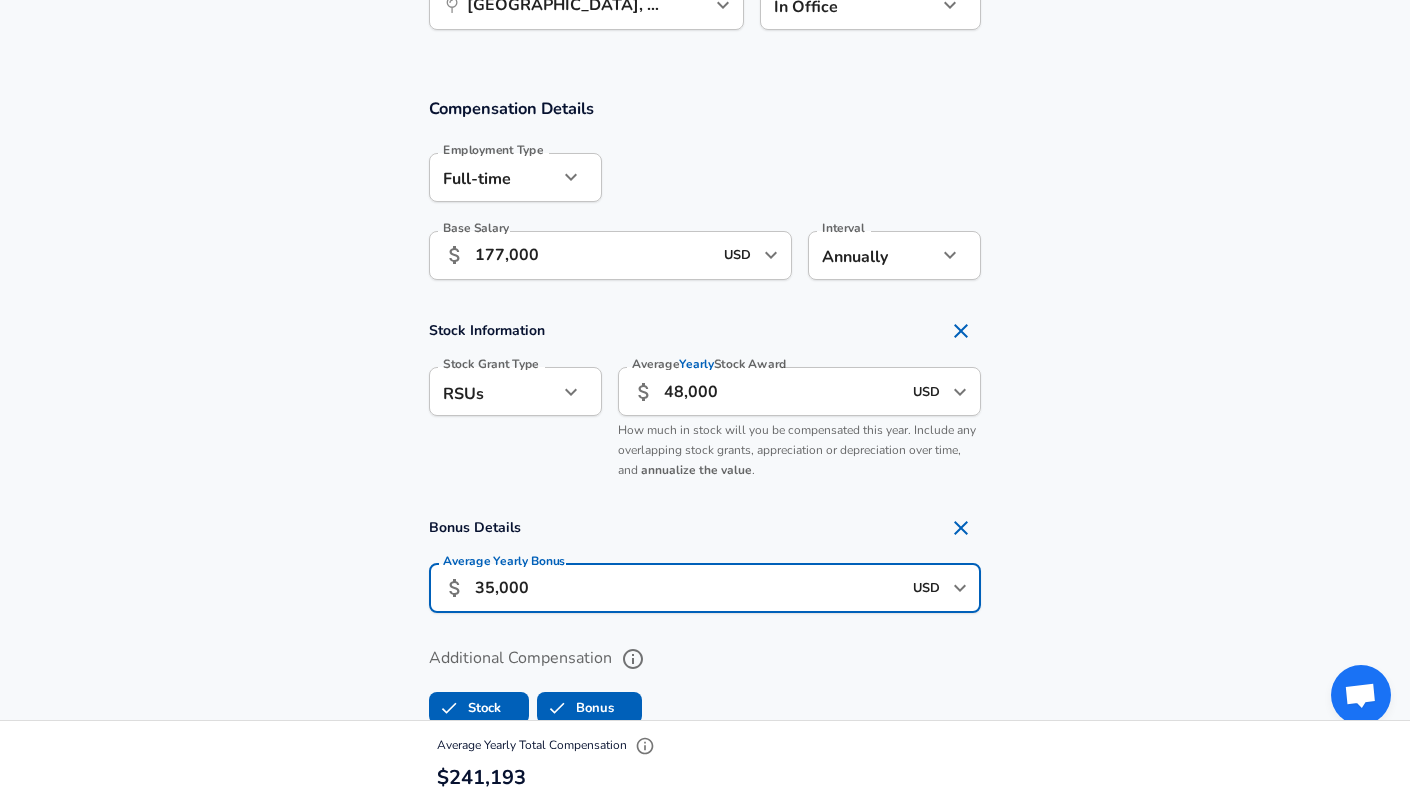 type on "35,000" 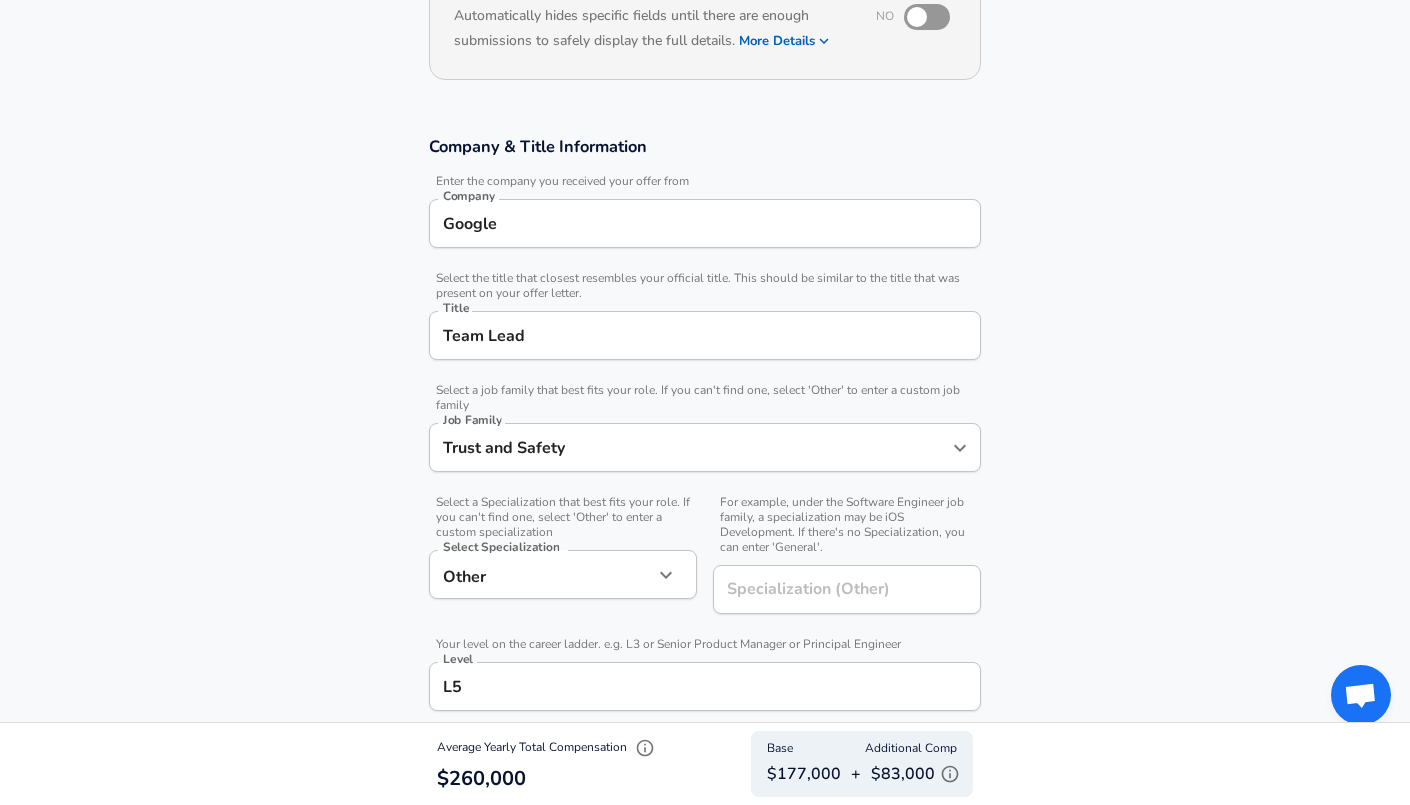 scroll, scrollTop: 198, scrollLeft: 0, axis: vertical 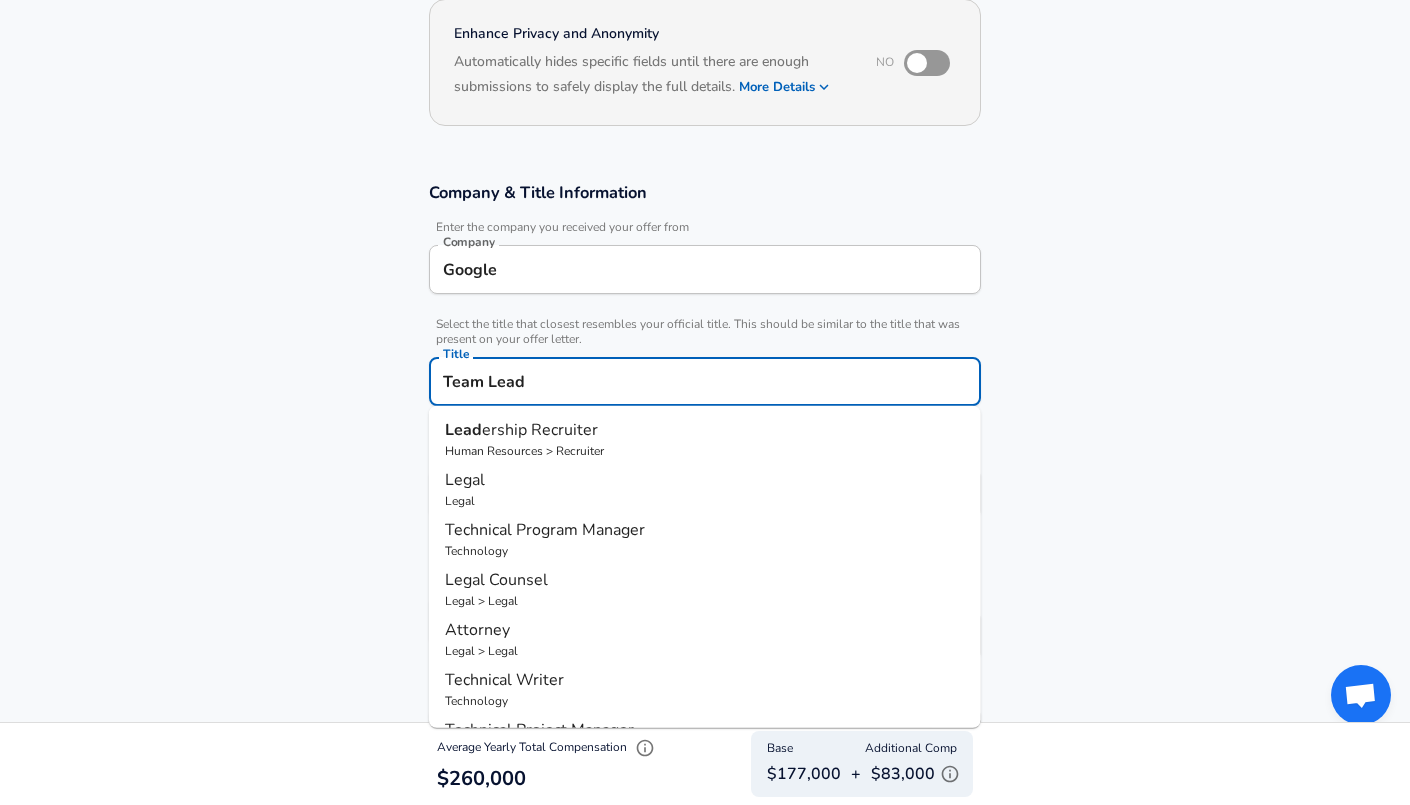 drag, startPoint x: 487, startPoint y: 381, endPoint x: 399, endPoint y: 381, distance: 88 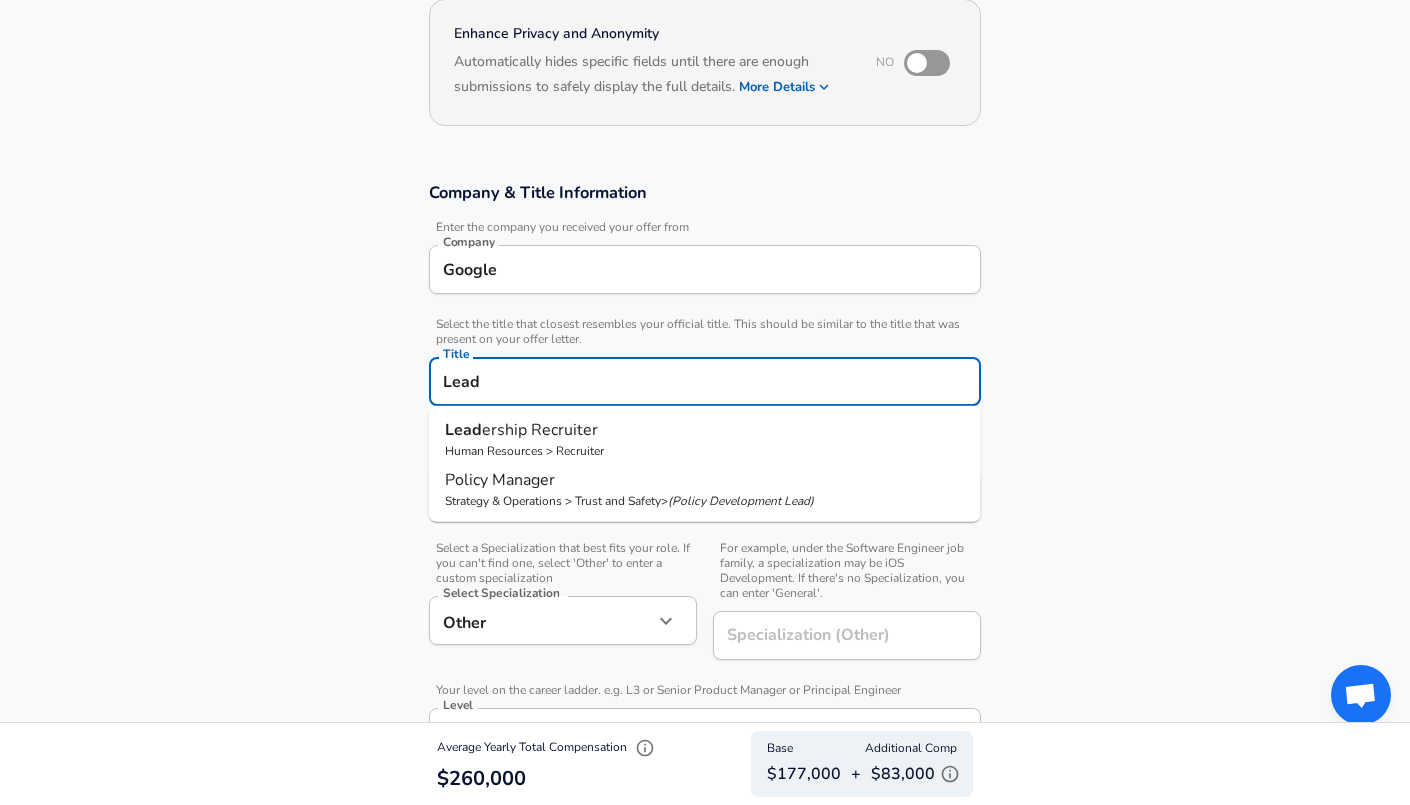 type on "Lead" 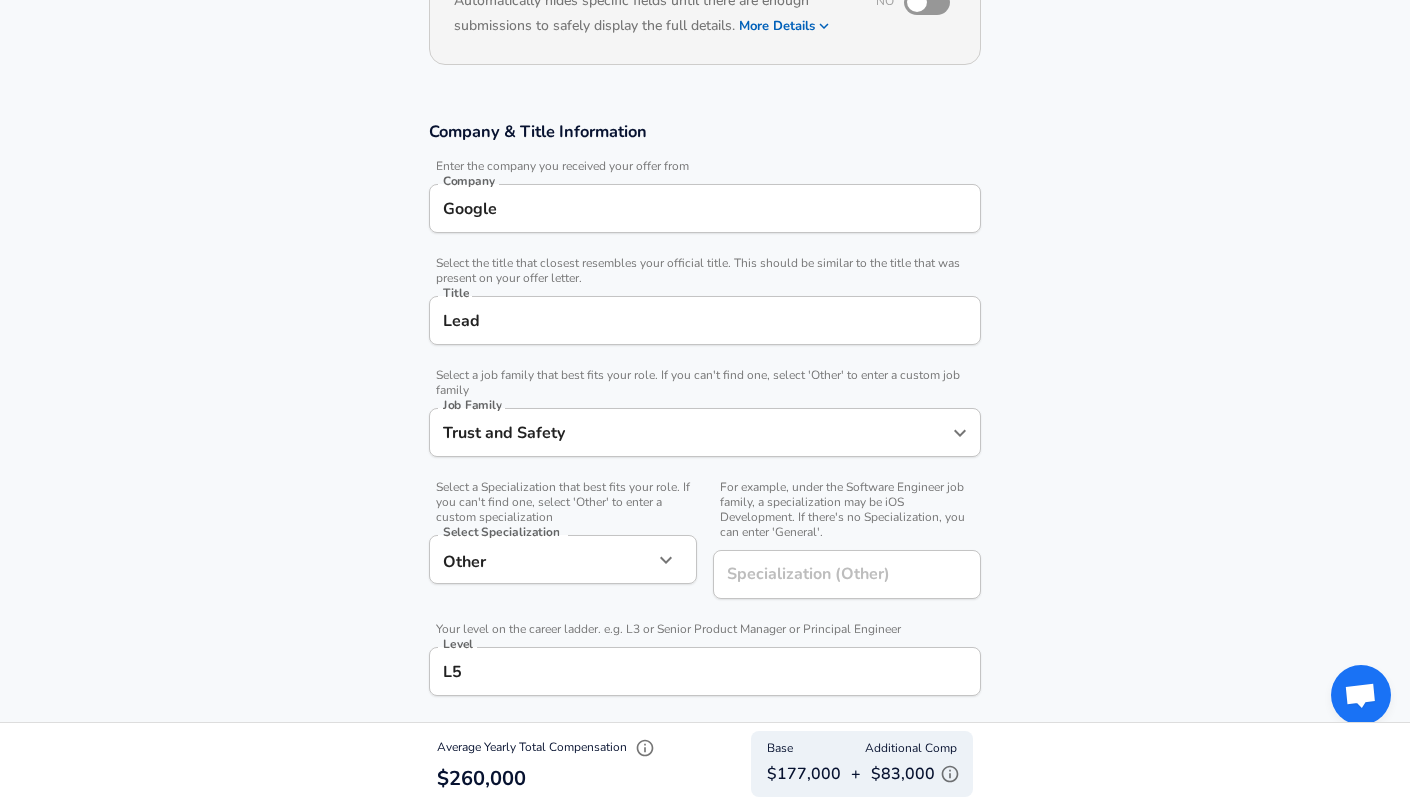 scroll, scrollTop: 261, scrollLeft: 0, axis: vertical 